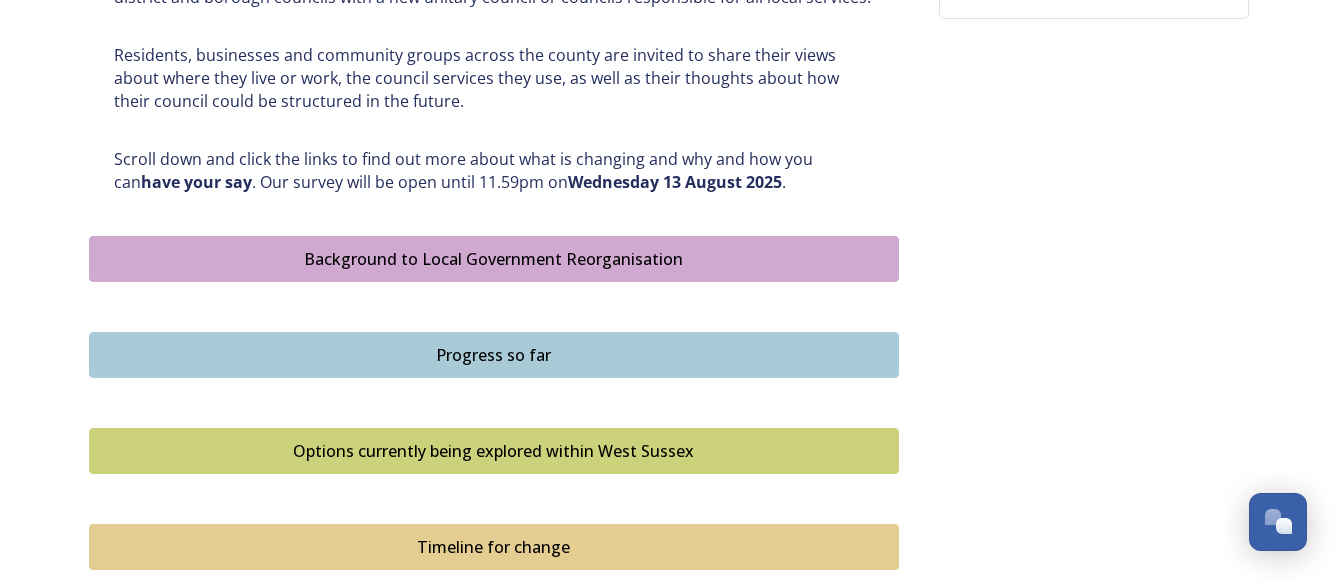 scroll, scrollTop: 971, scrollLeft: 0, axis: vertical 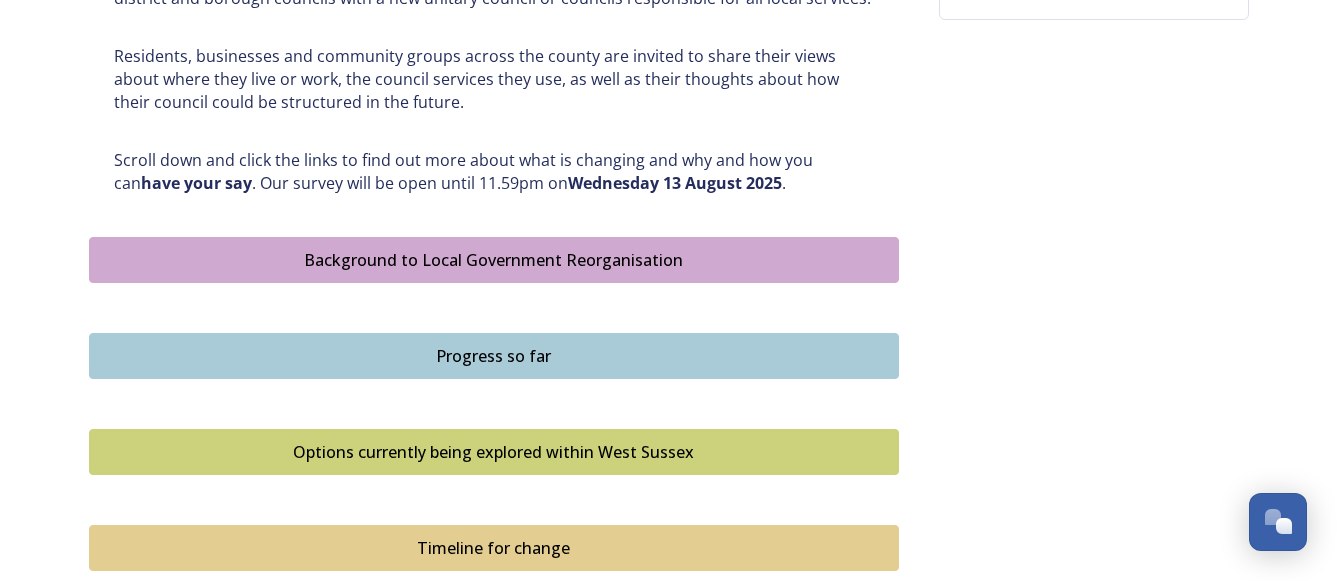 click on "Background to Local Government Reorganisation" at bounding box center (494, 260) 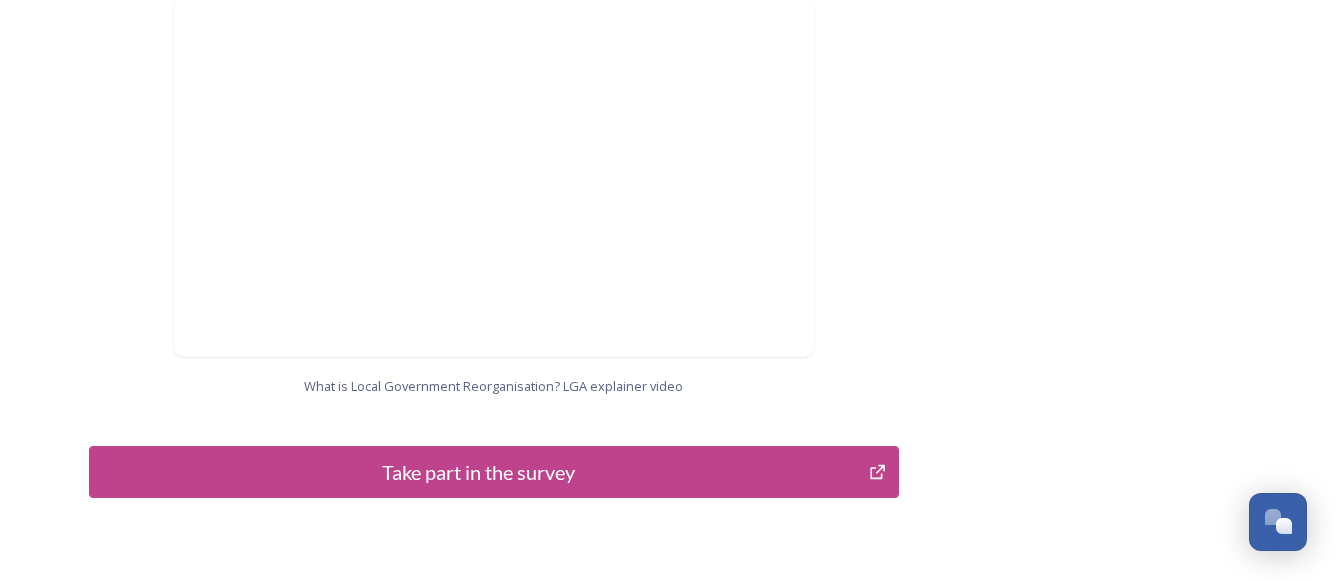 scroll, scrollTop: 2254, scrollLeft: 0, axis: vertical 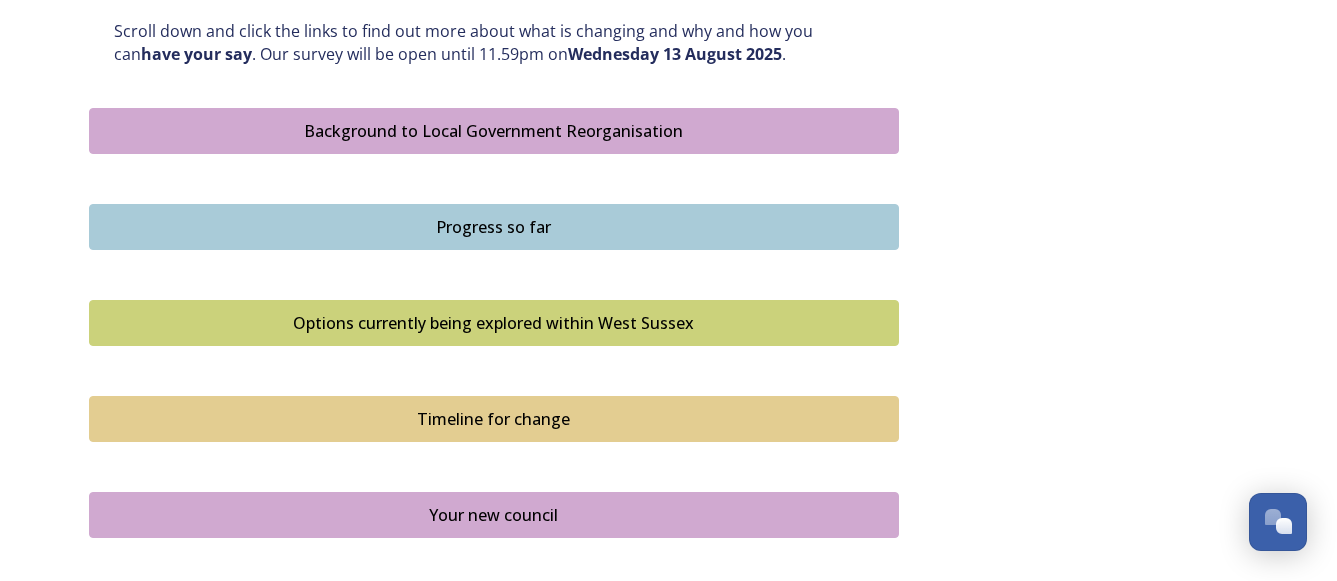 click on "Options currently being explored within West Sussex" at bounding box center [494, 323] 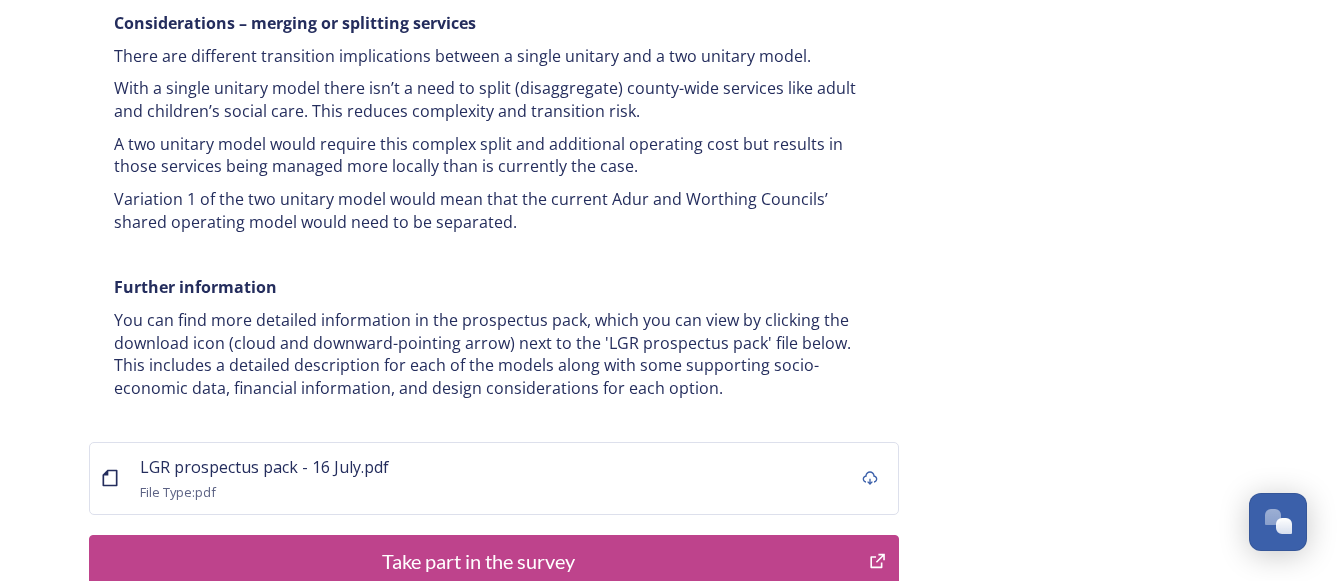 scroll, scrollTop: 4000, scrollLeft: 0, axis: vertical 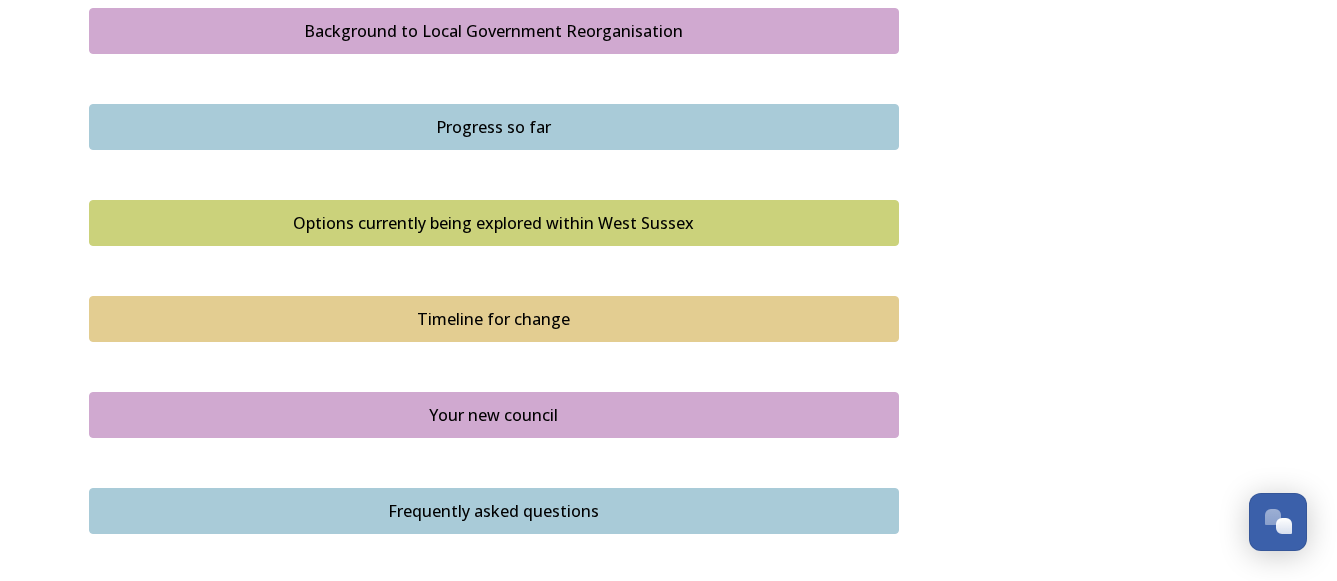 click on "Timeline for change" at bounding box center (494, 319) 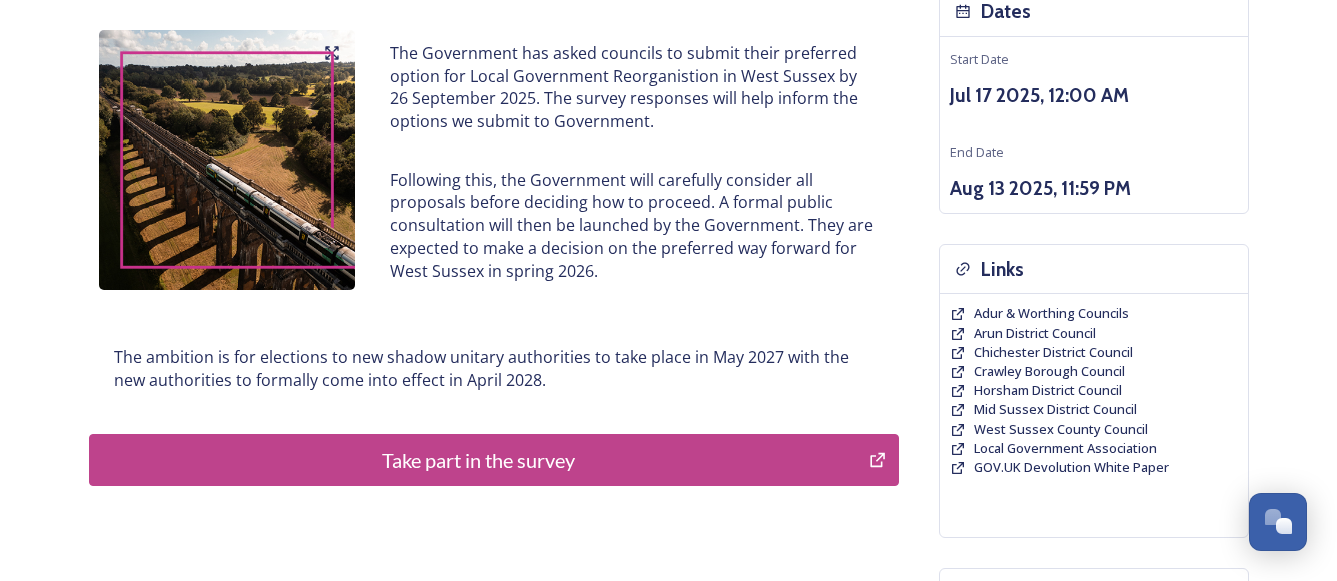 scroll, scrollTop: 200, scrollLeft: 0, axis: vertical 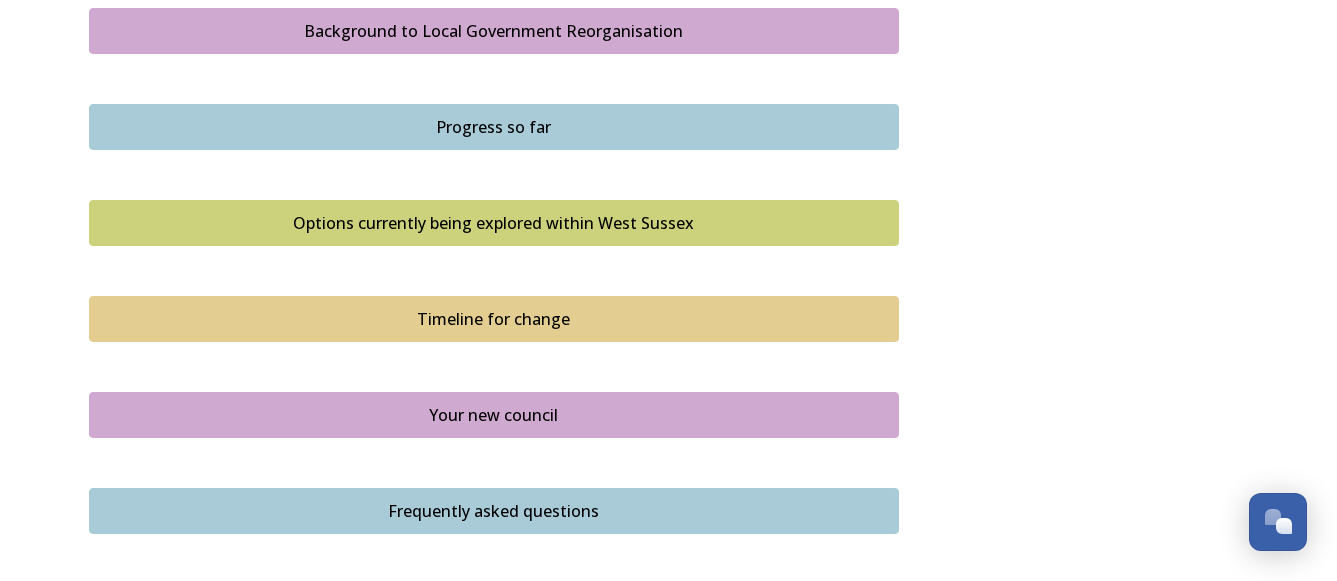 click on "Your new council" at bounding box center (494, 415) 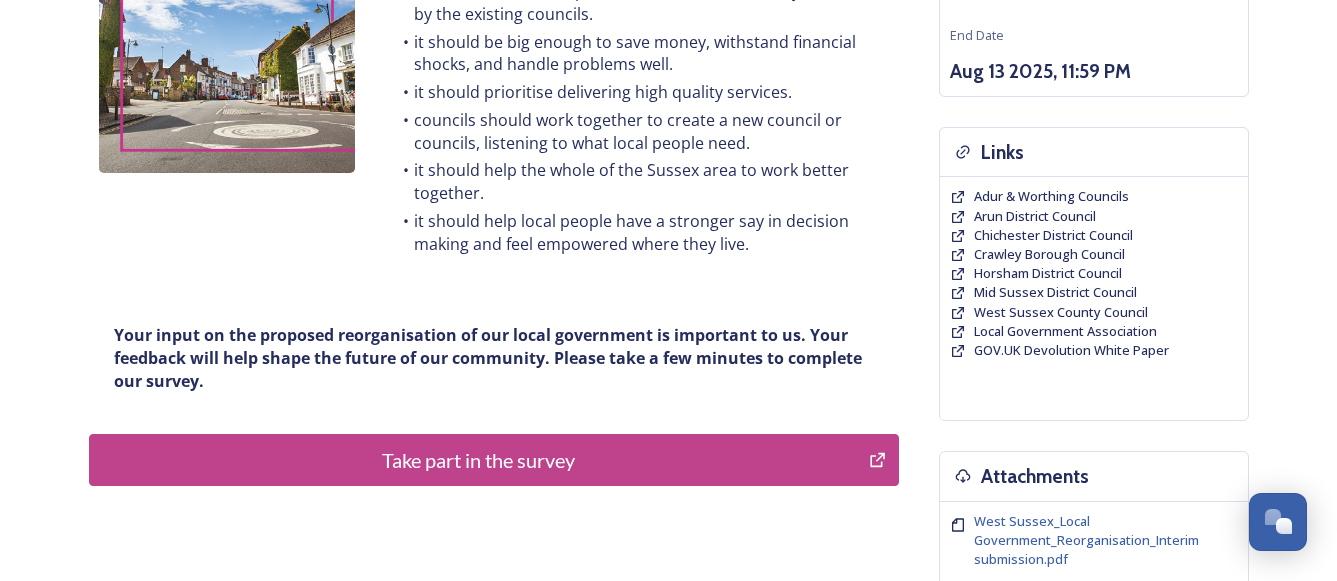 scroll, scrollTop: 400, scrollLeft: 0, axis: vertical 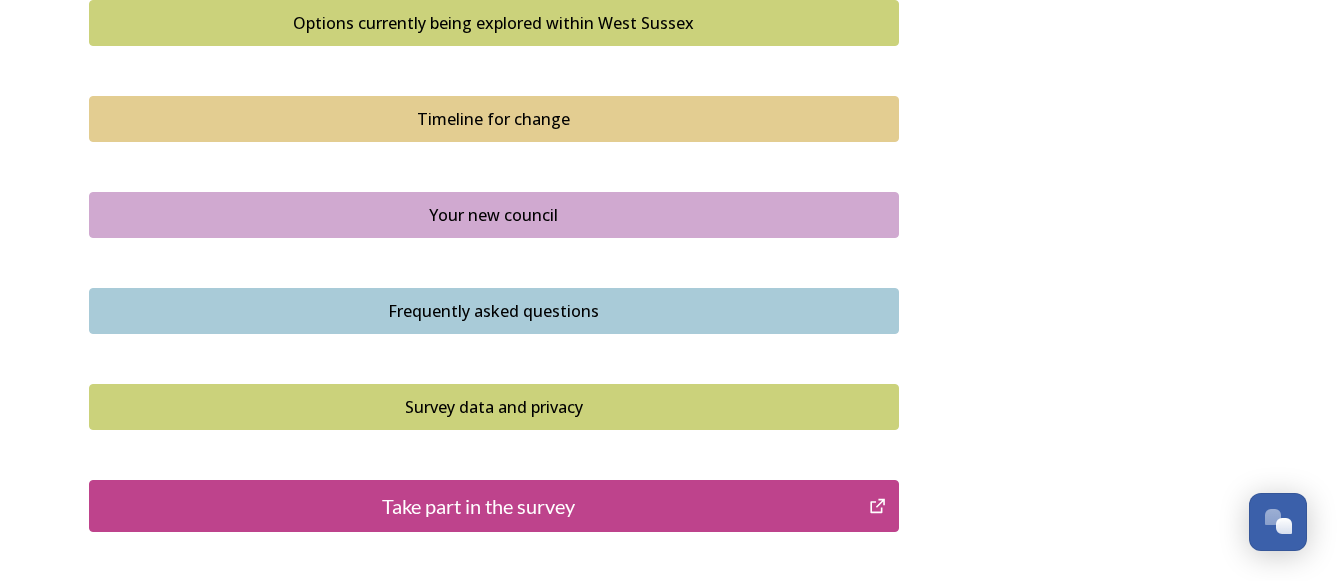 click on "Frequently asked questions" at bounding box center [494, 311] 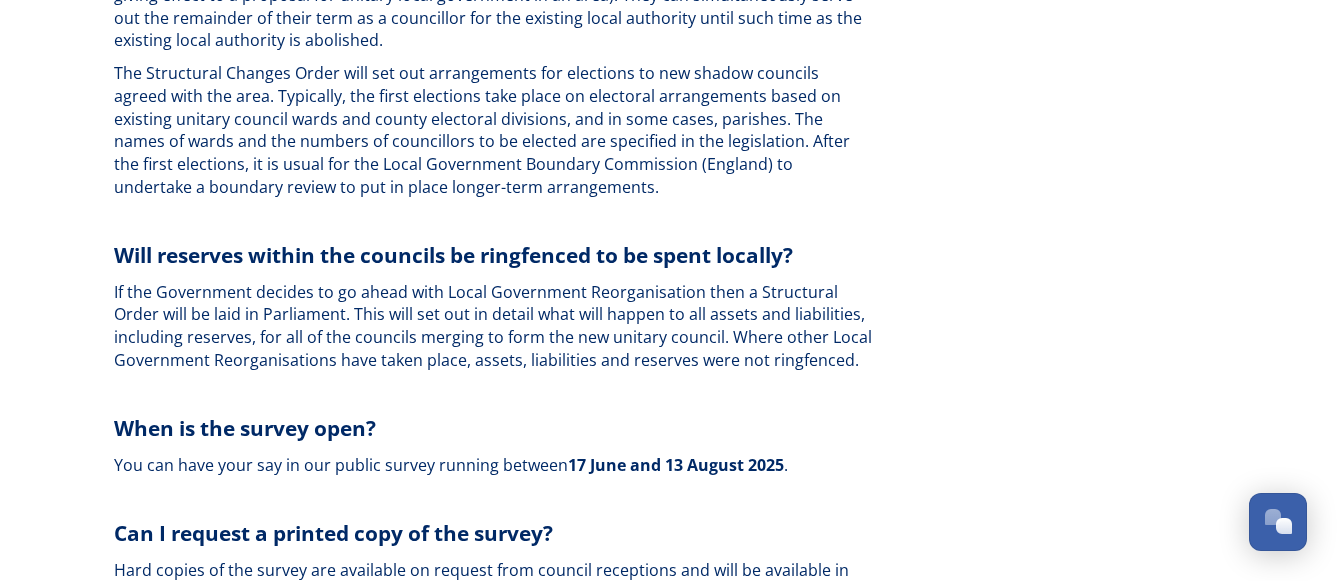 scroll, scrollTop: 5900, scrollLeft: 0, axis: vertical 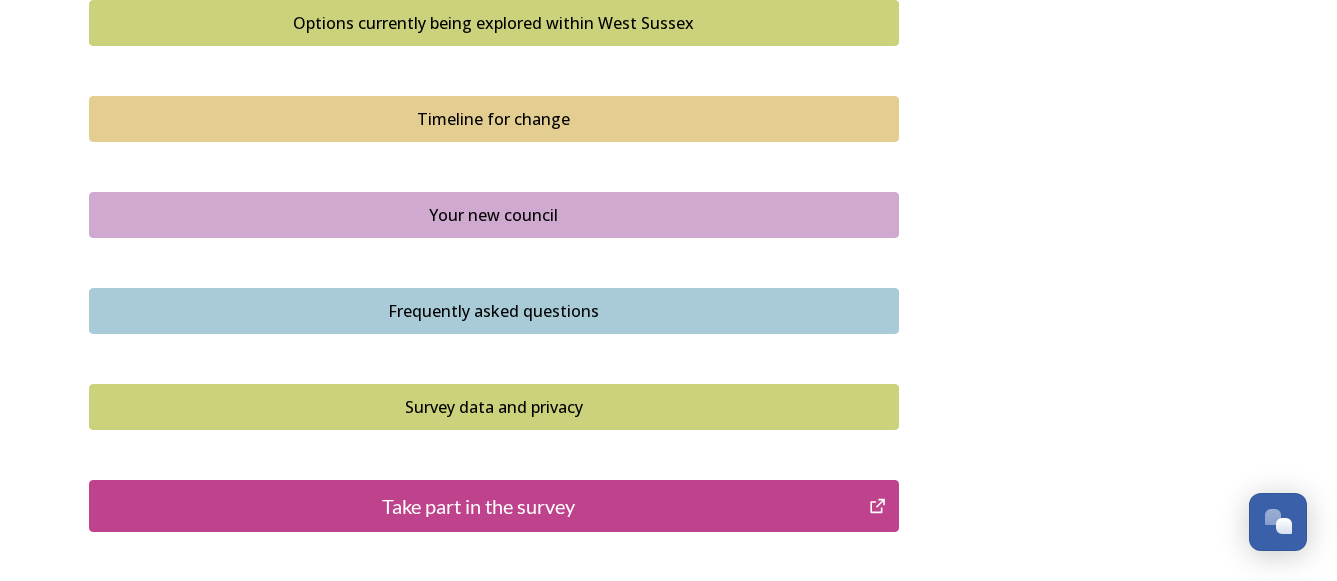 click on "Survey data and privacy" at bounding box center (494, 407) 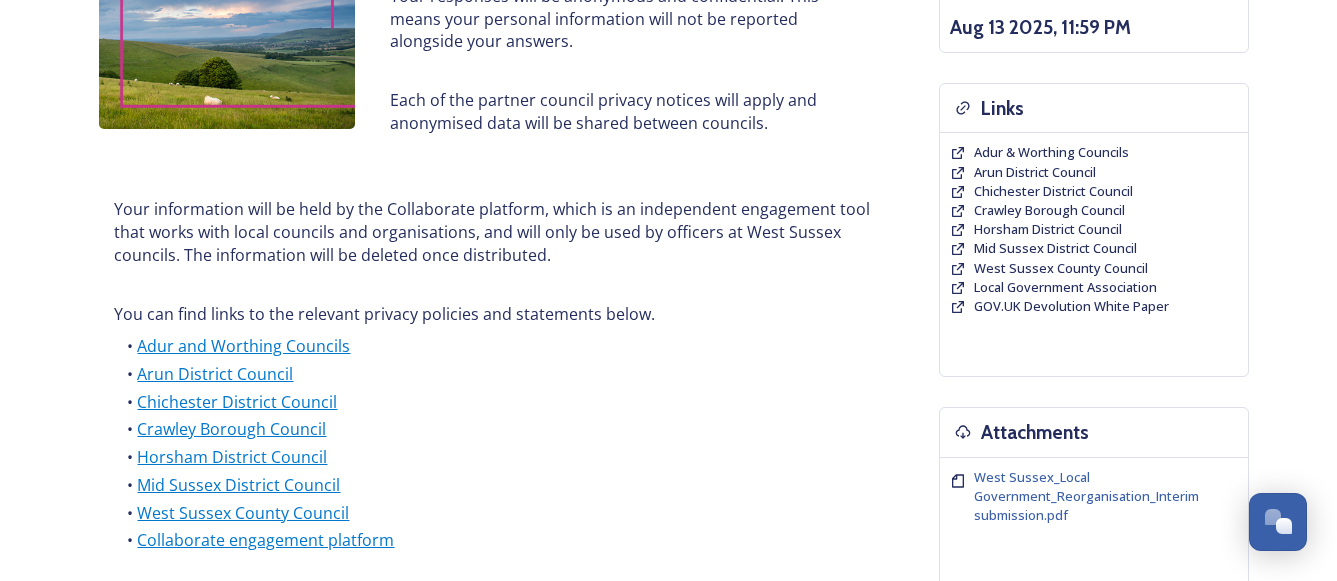 scroll, scrollTop: 500, scrollLeft: 0, axis: vertical 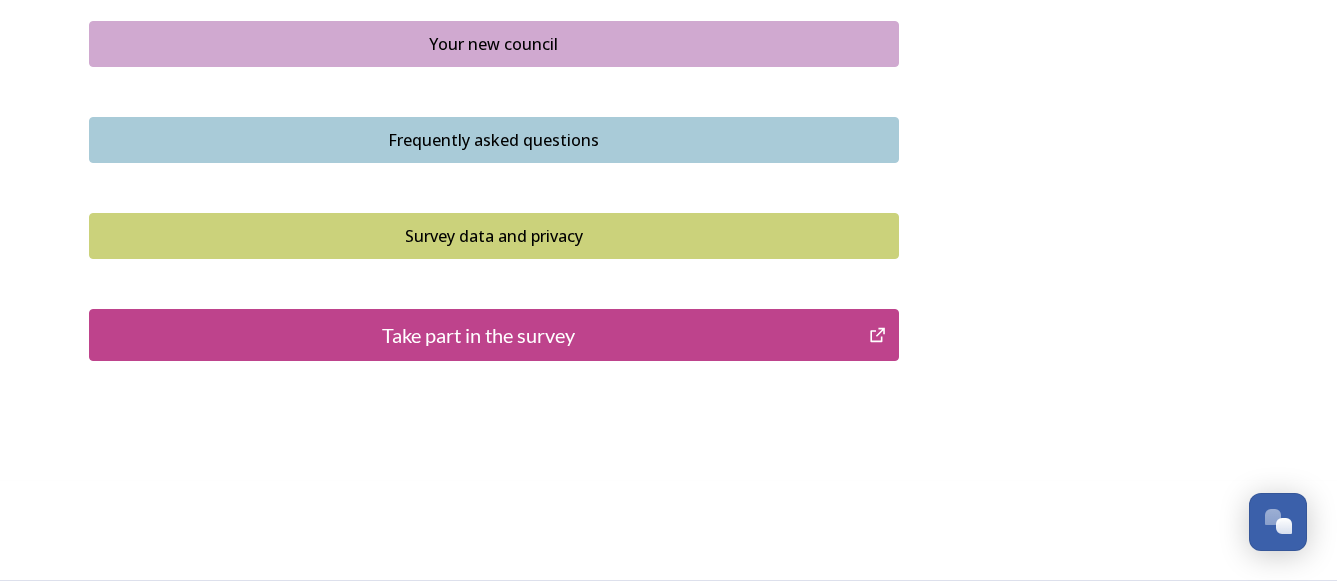 click on "Take part in the survey" at bounding box center (479, 335) 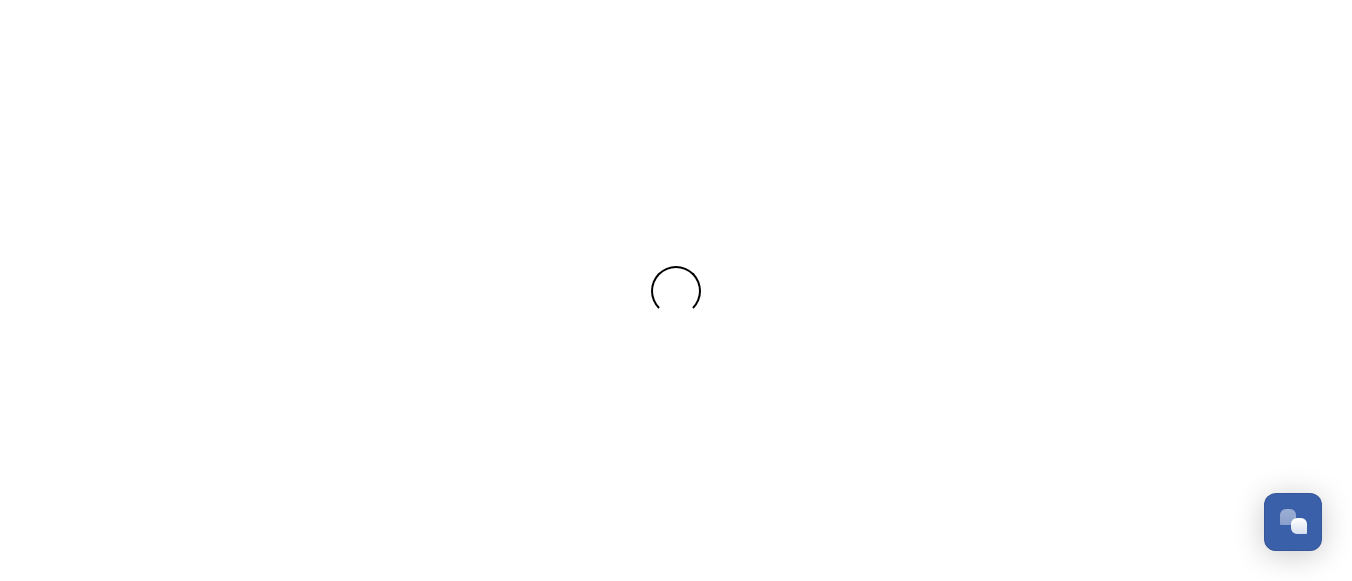 scroll, scrollTop: 0, scrollLeft: 0, axis: both 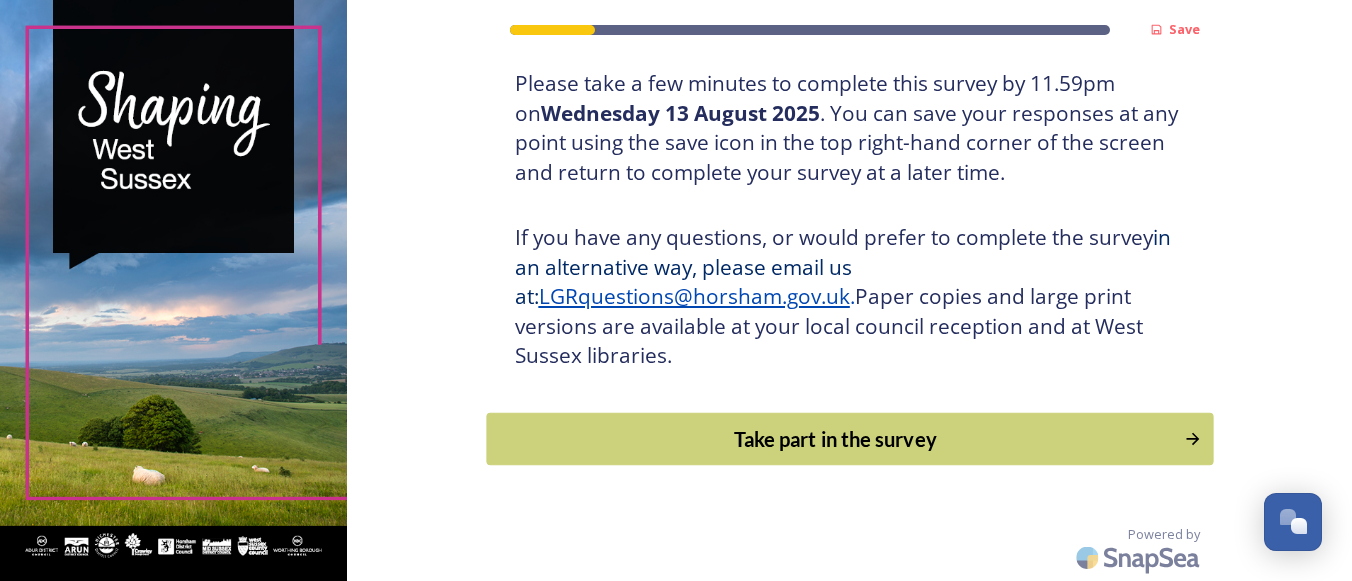 click on "Take part in the survey" at bounding box center (835, 439) 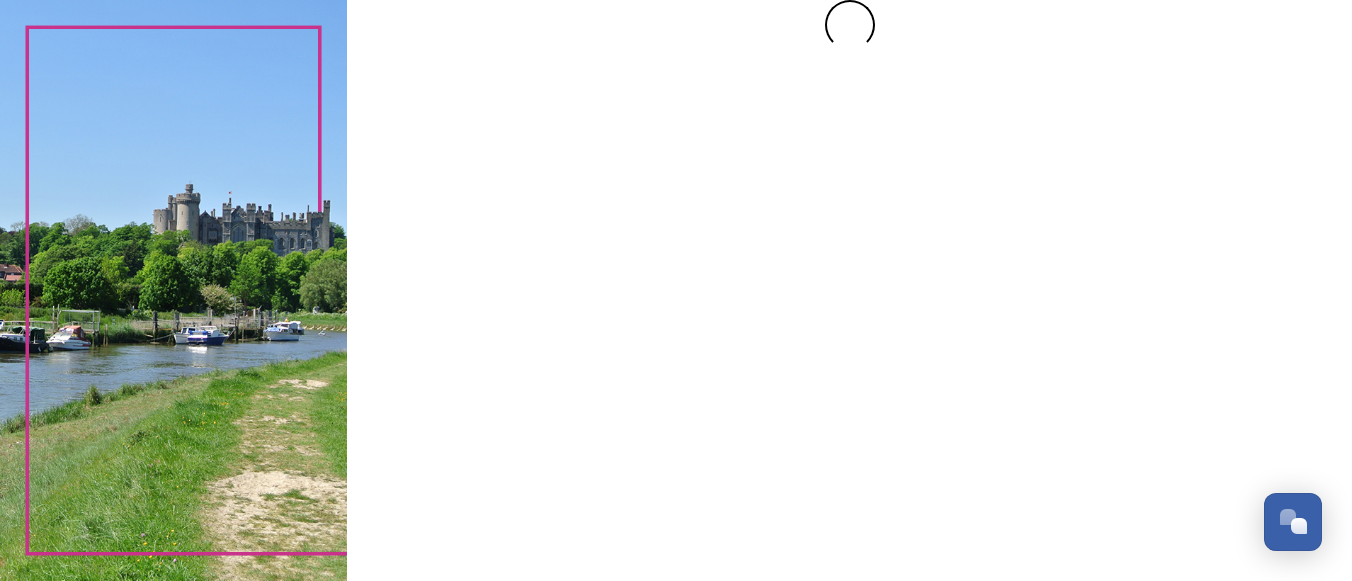 scroll, scrollTop: 0, scrollLeft: 0, axis: both 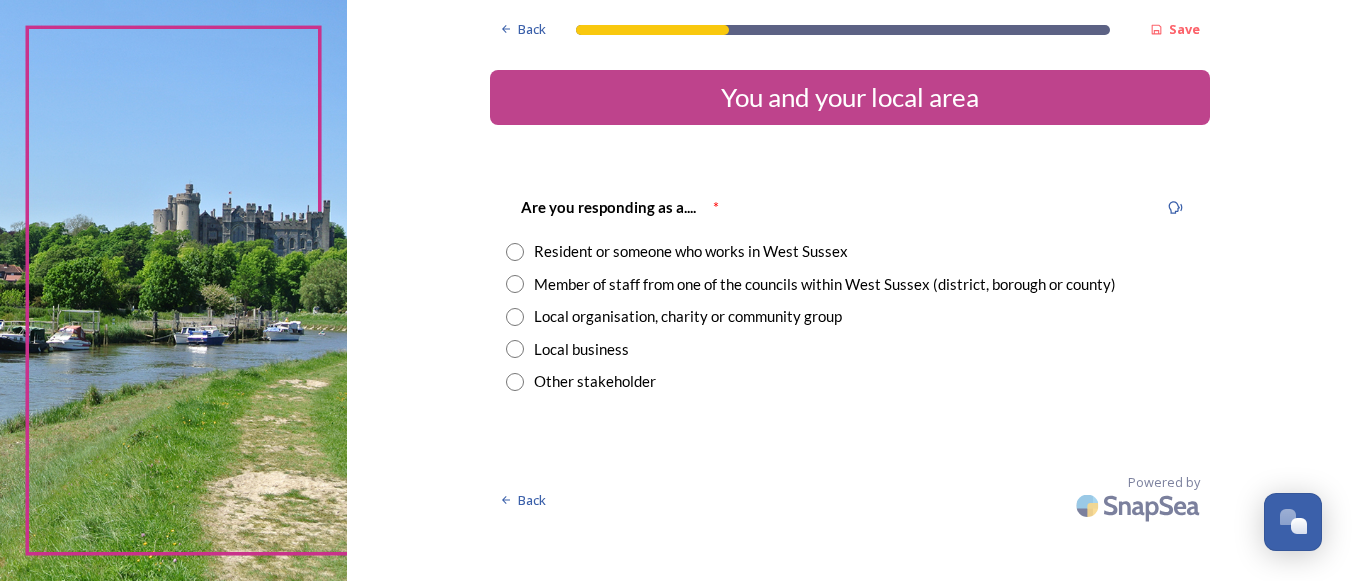 click at bounding box center [515, 252] 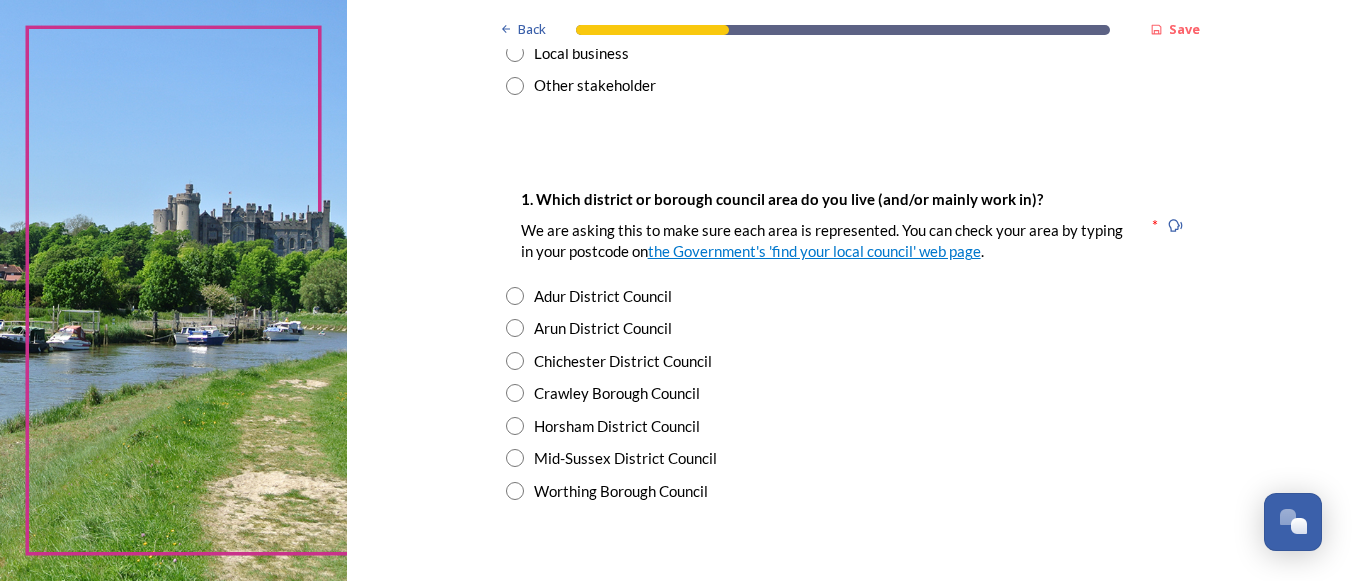 scroll, scrollTop: 300, scrollLeft: 0, axis: vertical 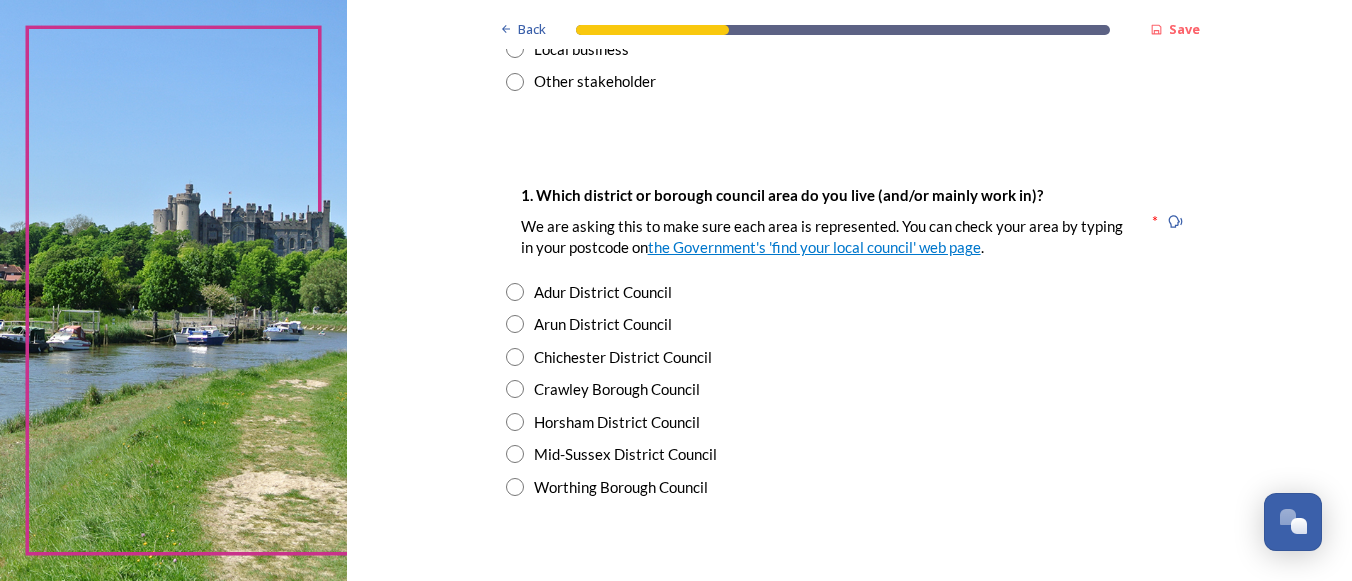 click at bounding box center (515, 292) 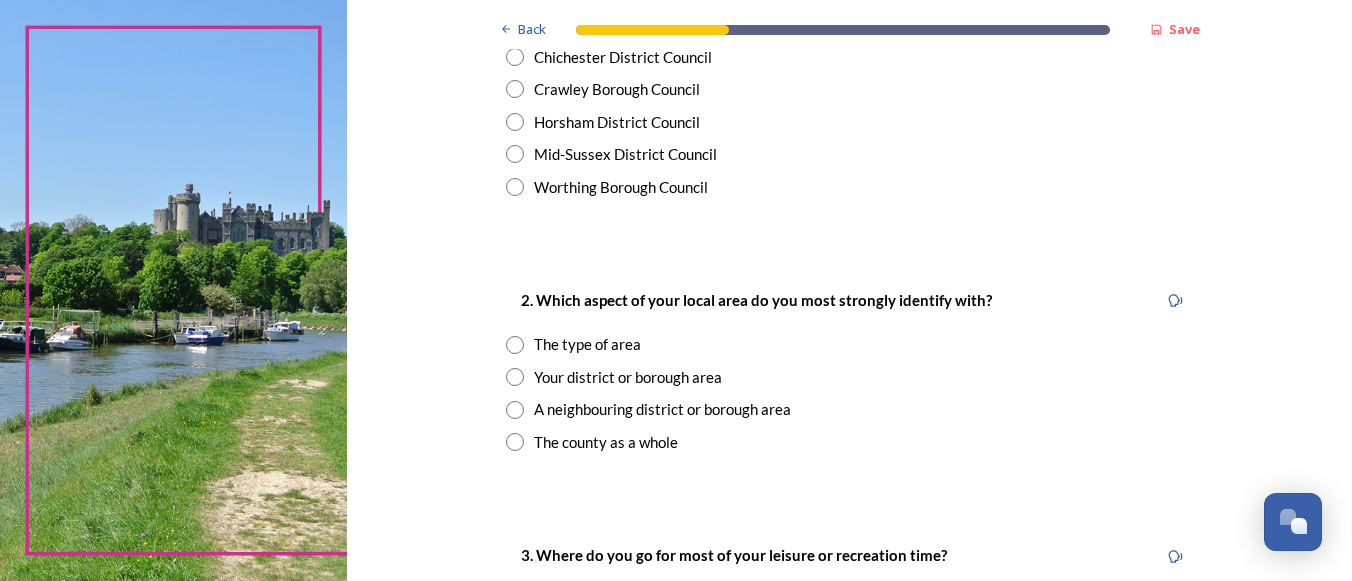 scroll, scrollTop: 700, scrollLeft: 0, axis: vertical 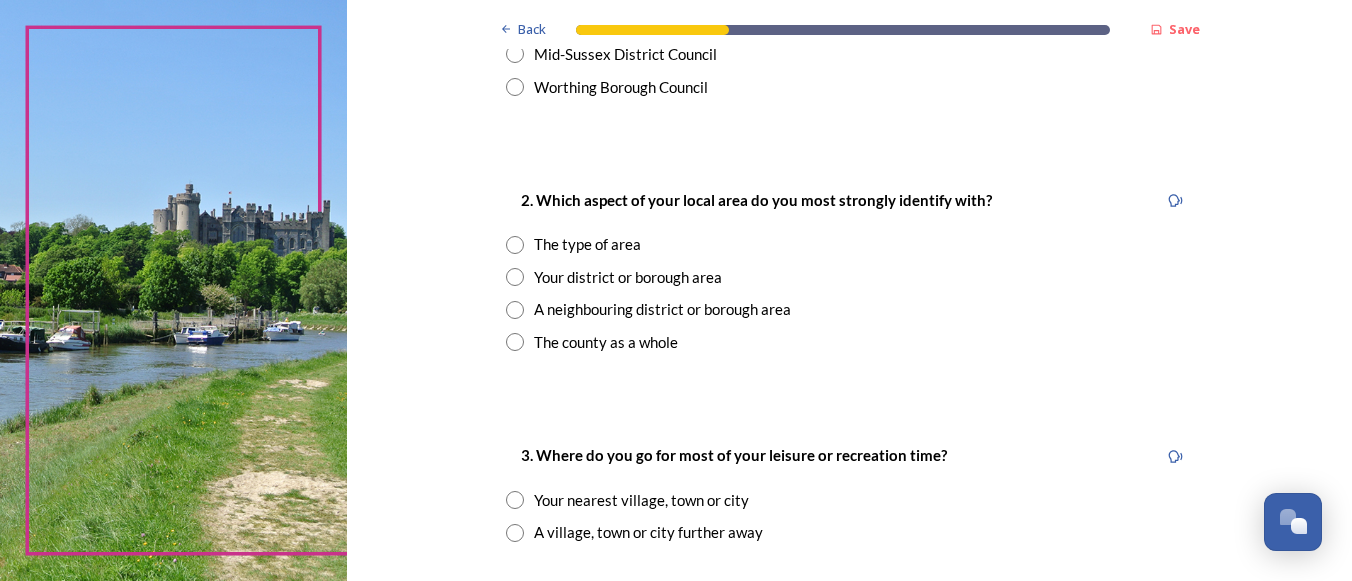 click at bounding box center (515, 277) 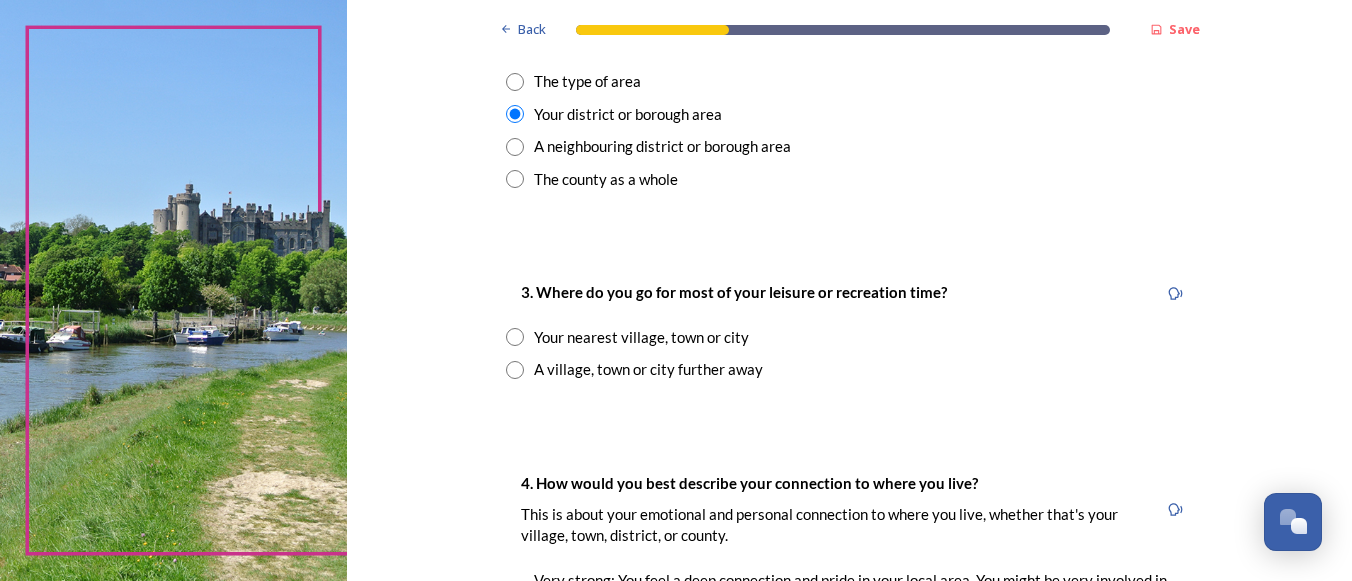 scroll, scrollTop: 900, scrollLeft: 0, axis: vertical 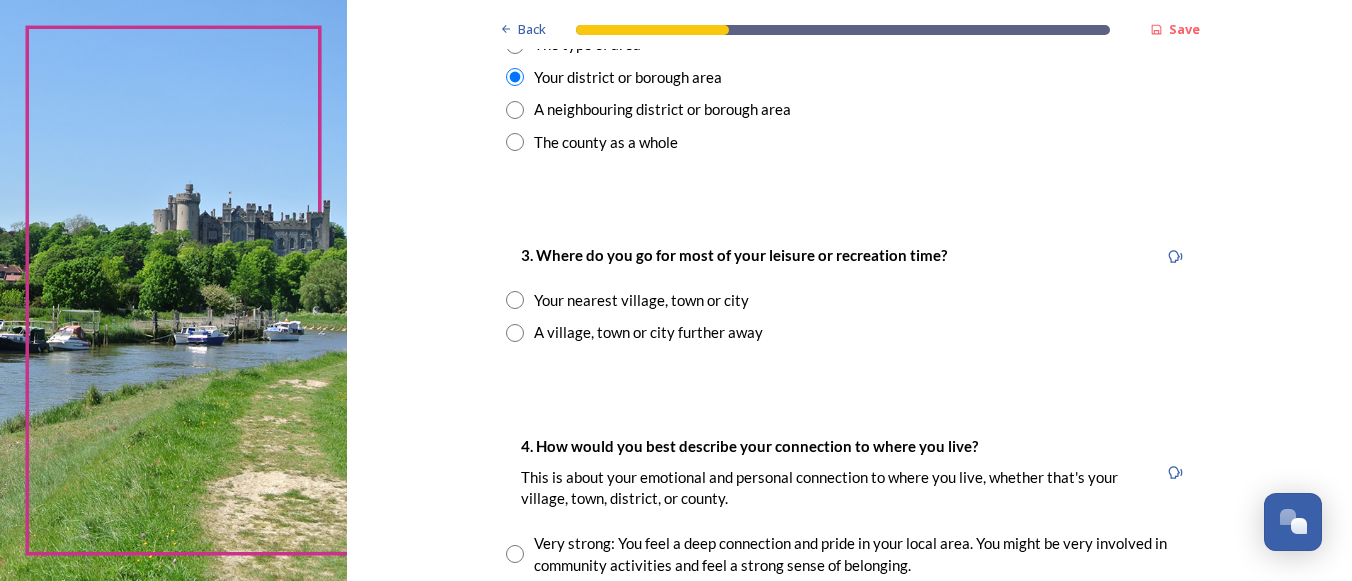 click at bounding box center [515, 300] 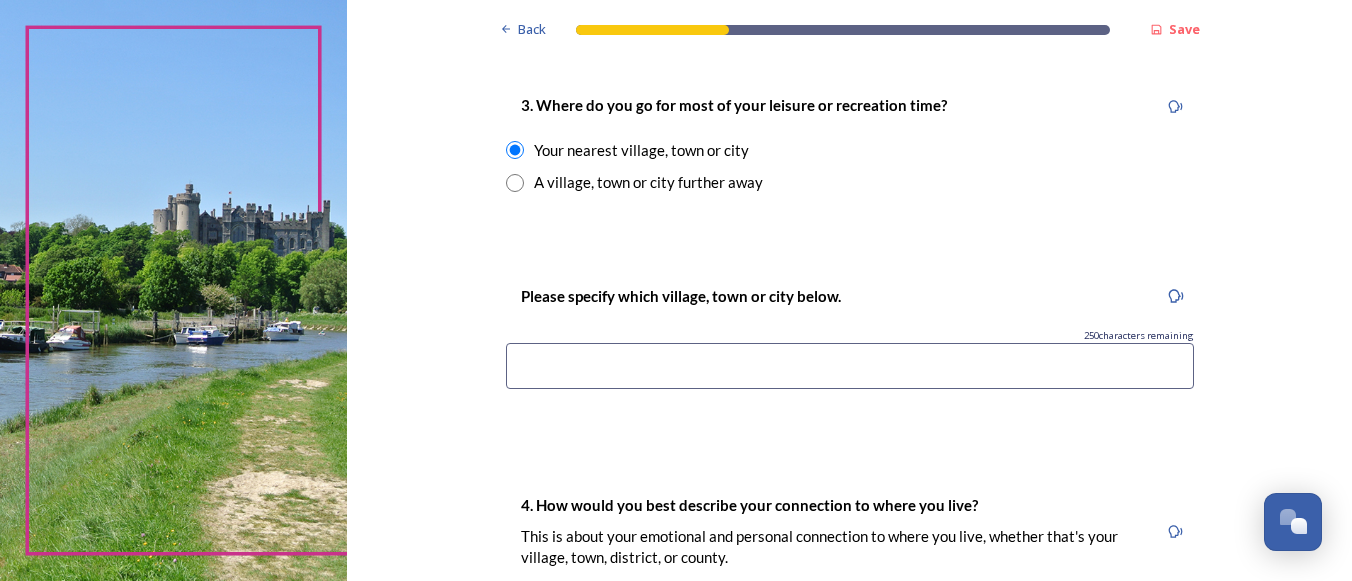 scroll, scrollTop: 1200, scrollLeft: 0, axis: vertical 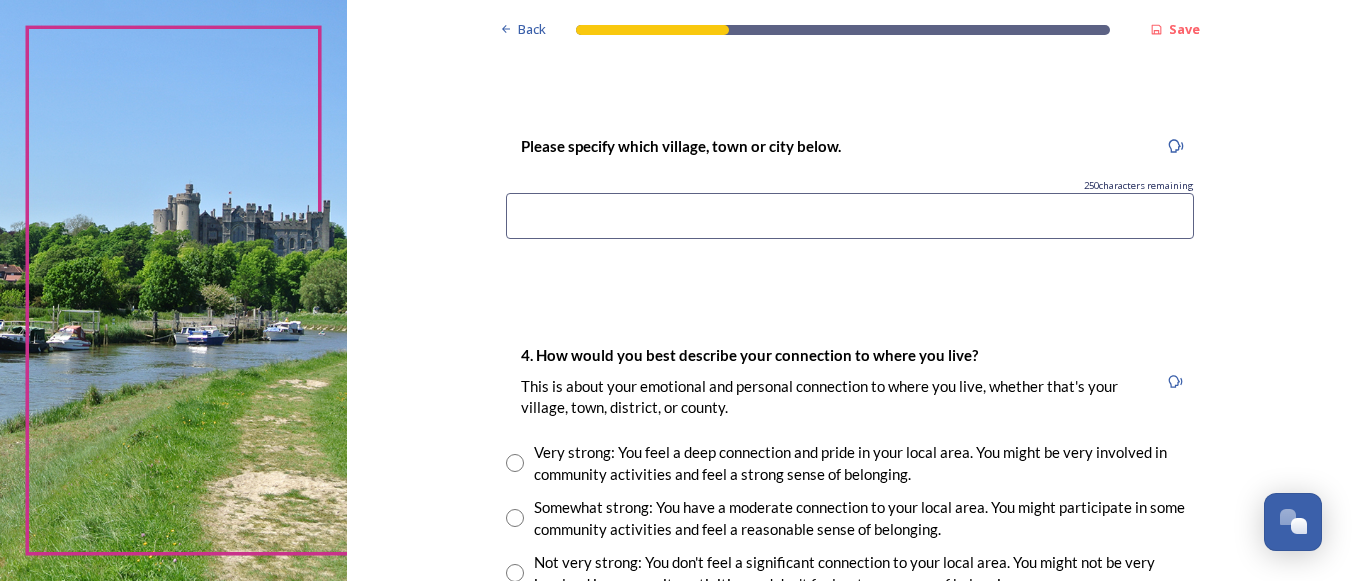click at bounding box center (850, 216) 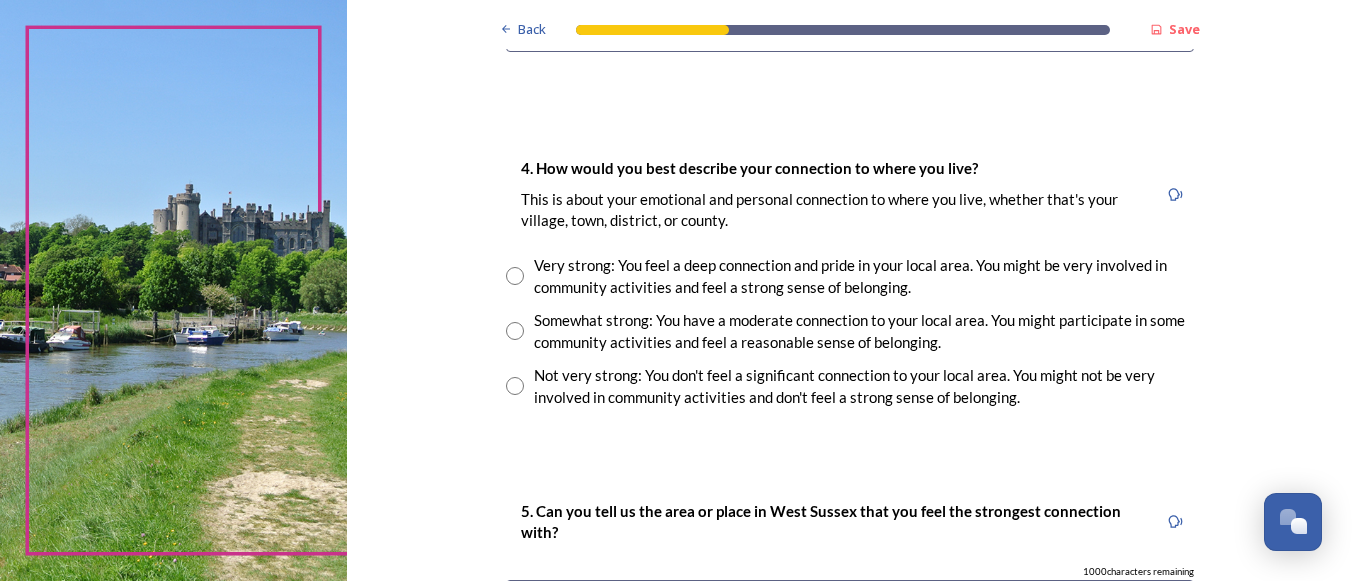scroll, scrollTop: 1400, scrollLeft: 0, axis: vertical 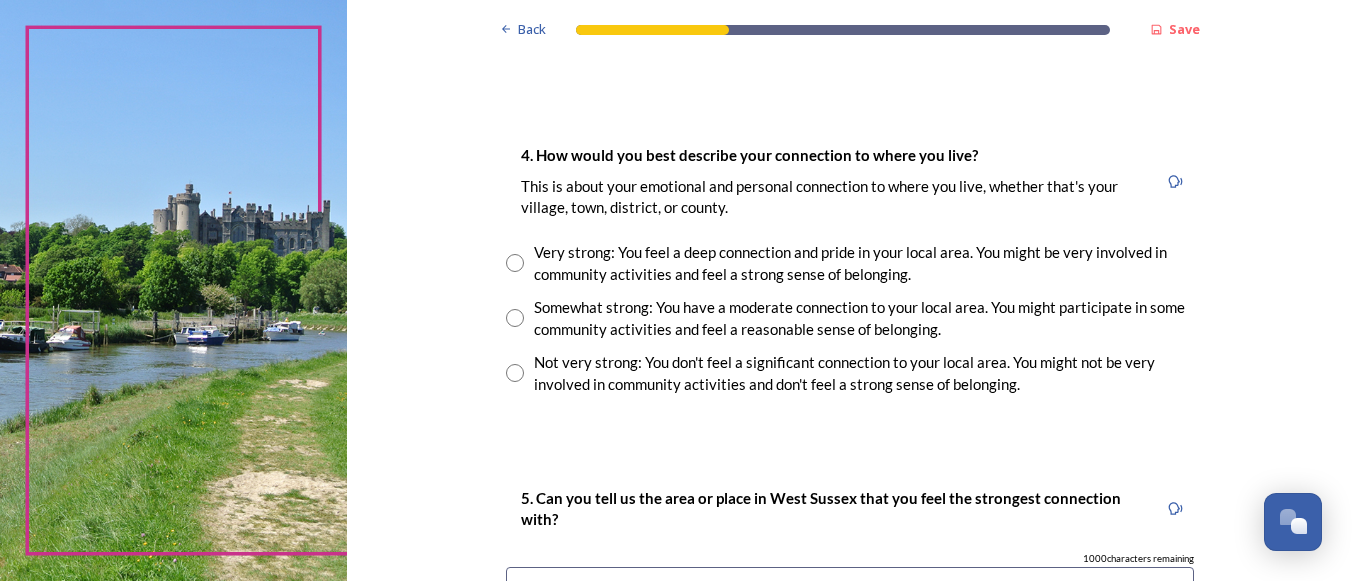 type on "worthing" 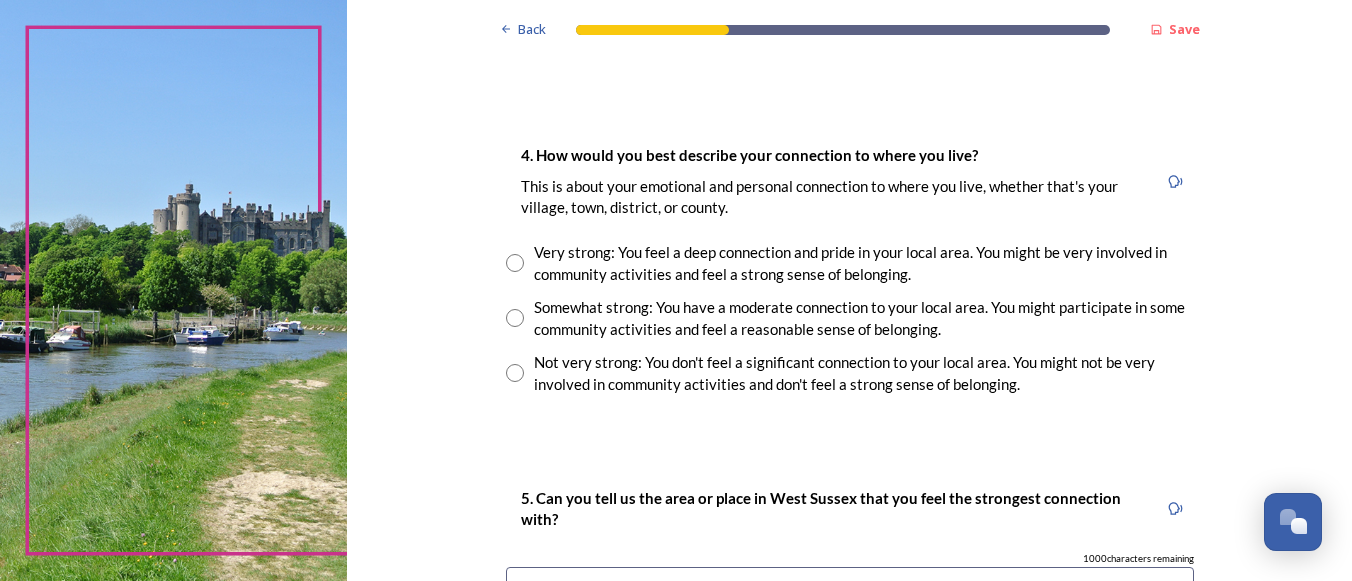 radio on "true" 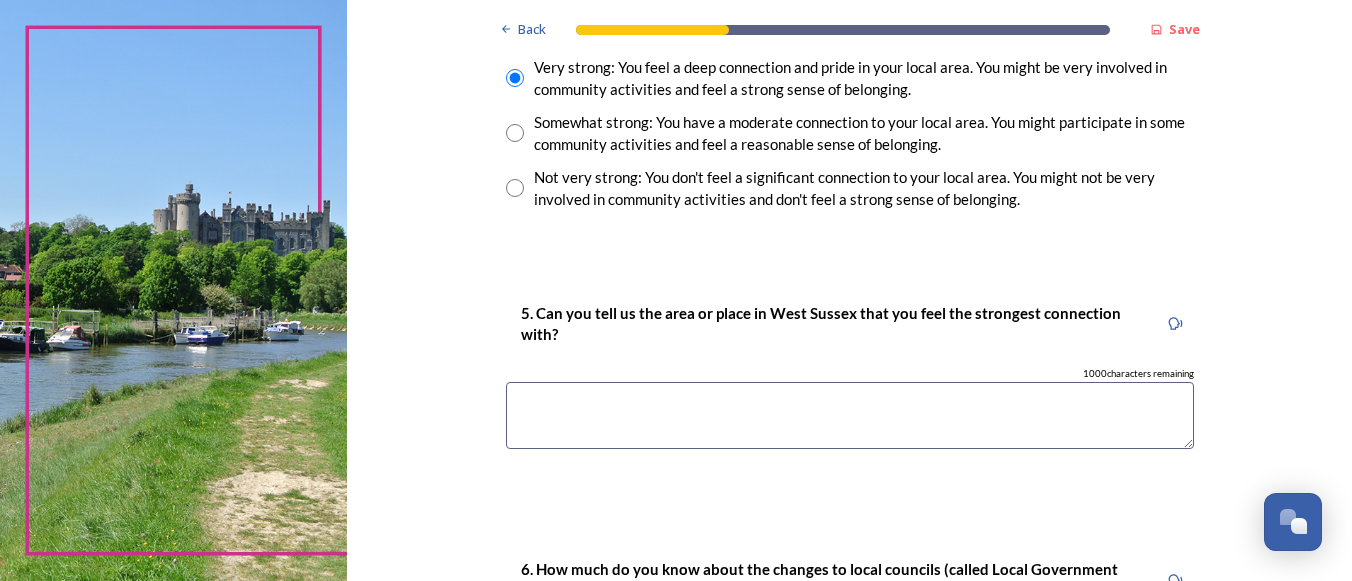 scroll, scrollTop: 1600, scrollLeft: 0, axis: vertical 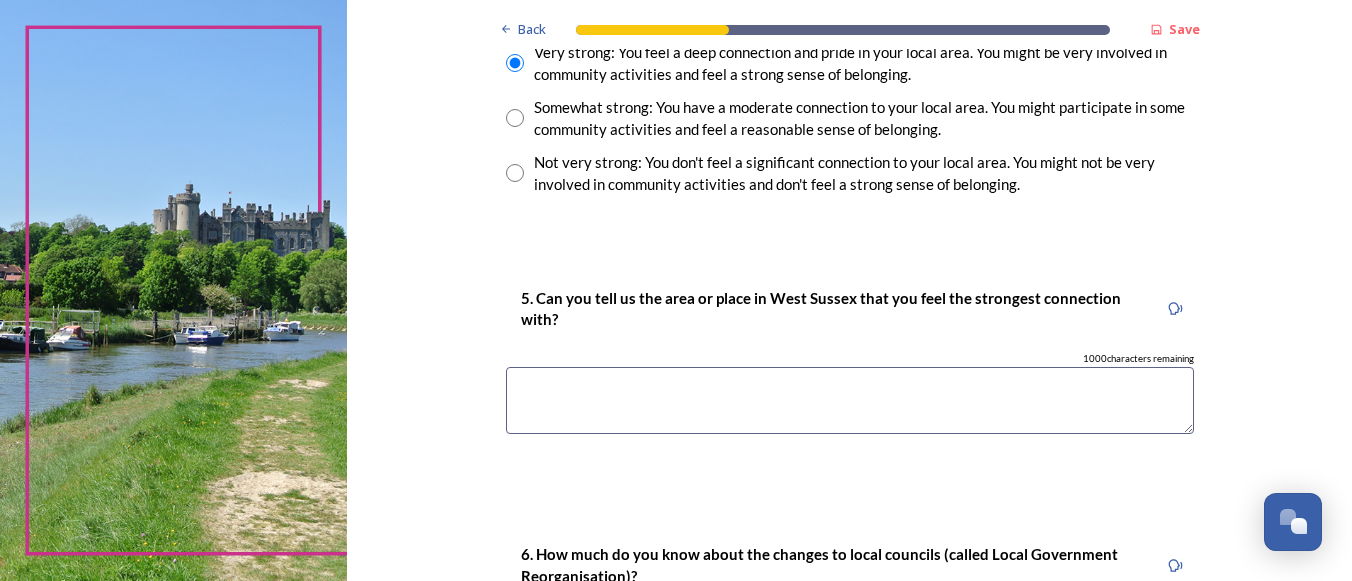 click at bounding box center (850, 400) 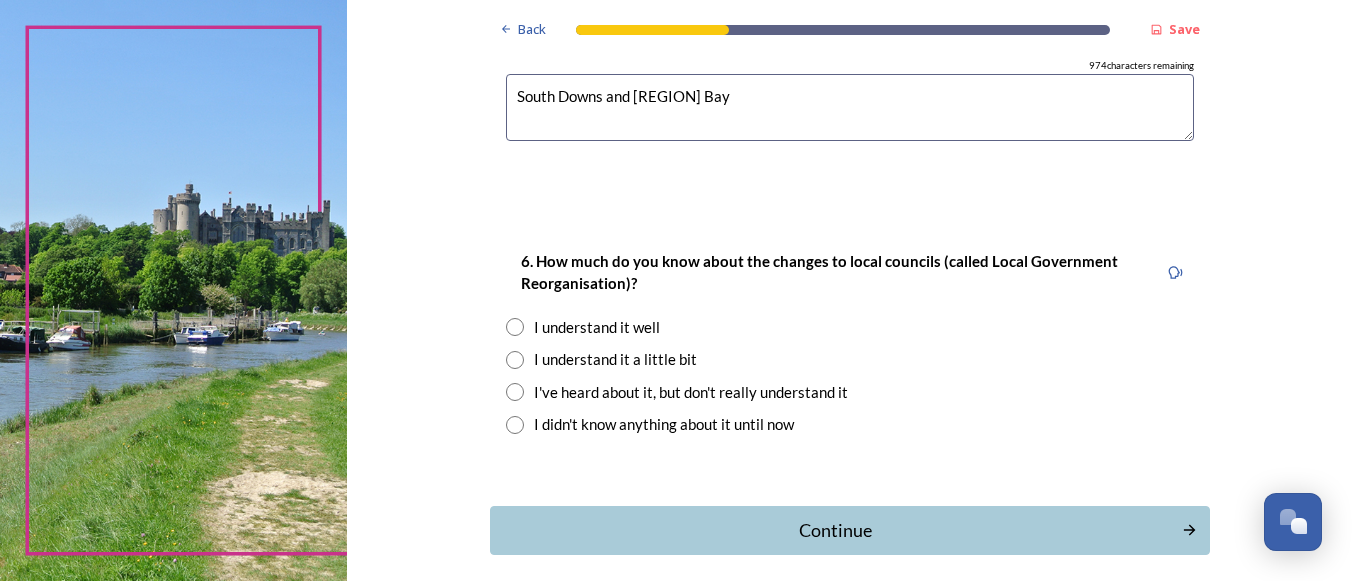 scroll, scrollTop: 1900, scrollLeft: 0, axis: vertical 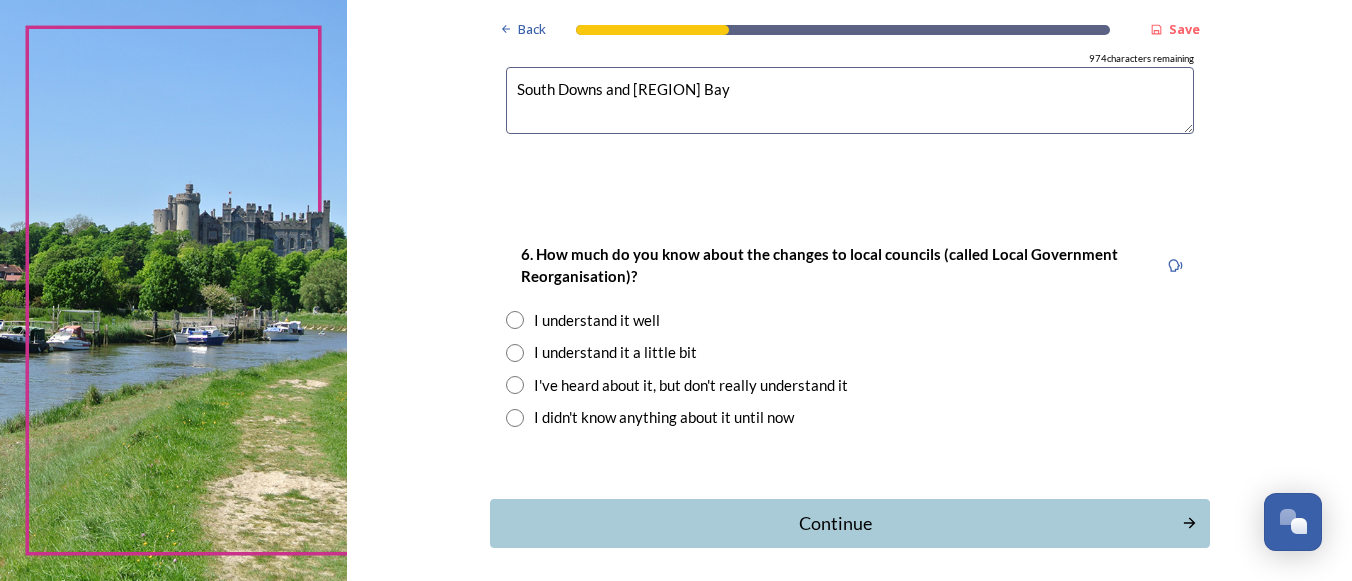 type on "South Downs and [REGION] Bay" 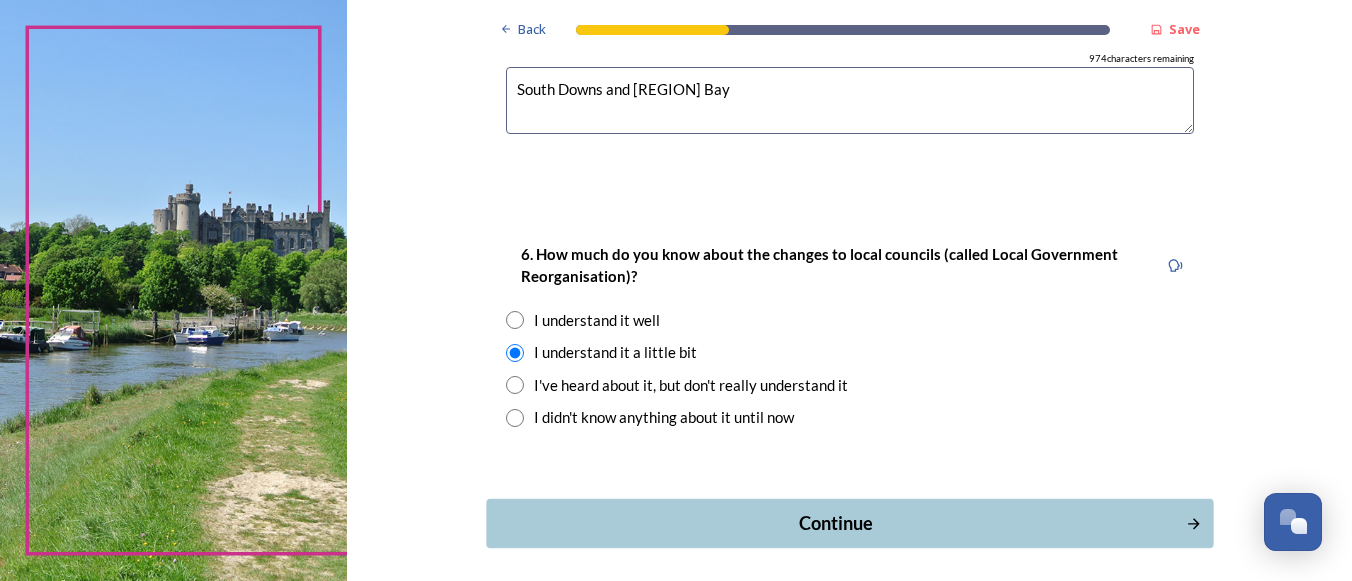 click on "Continue" at bounding box center (835, 523) 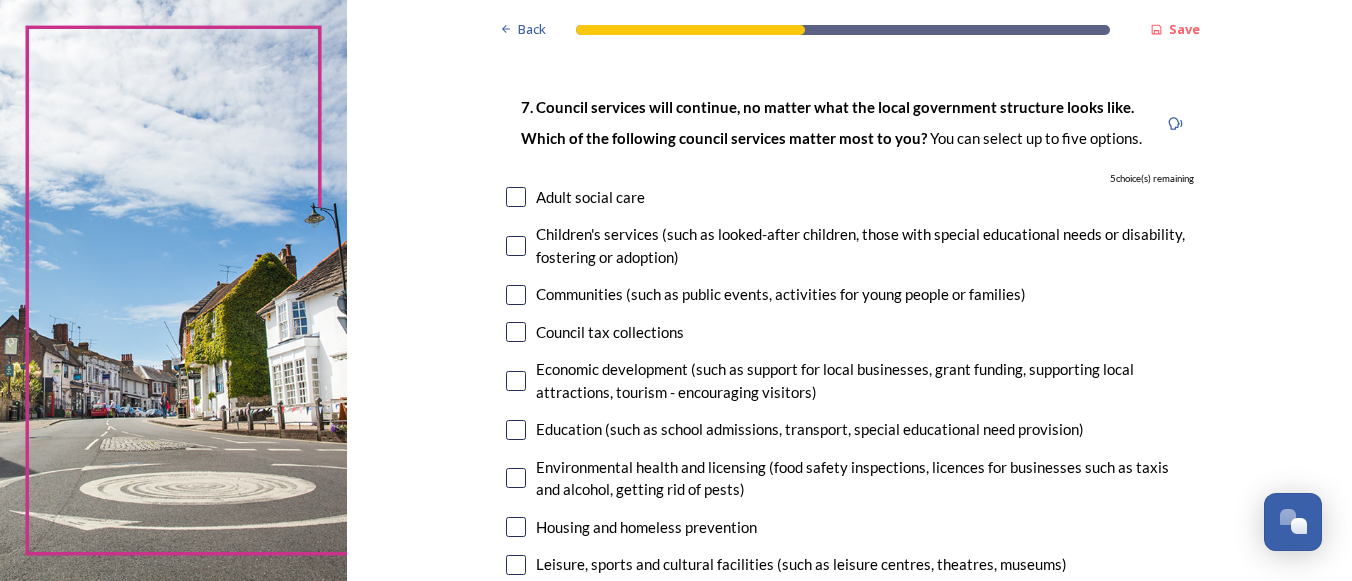 scroll, scrollTop: 200, scrollLeft: 0, axis: vertical 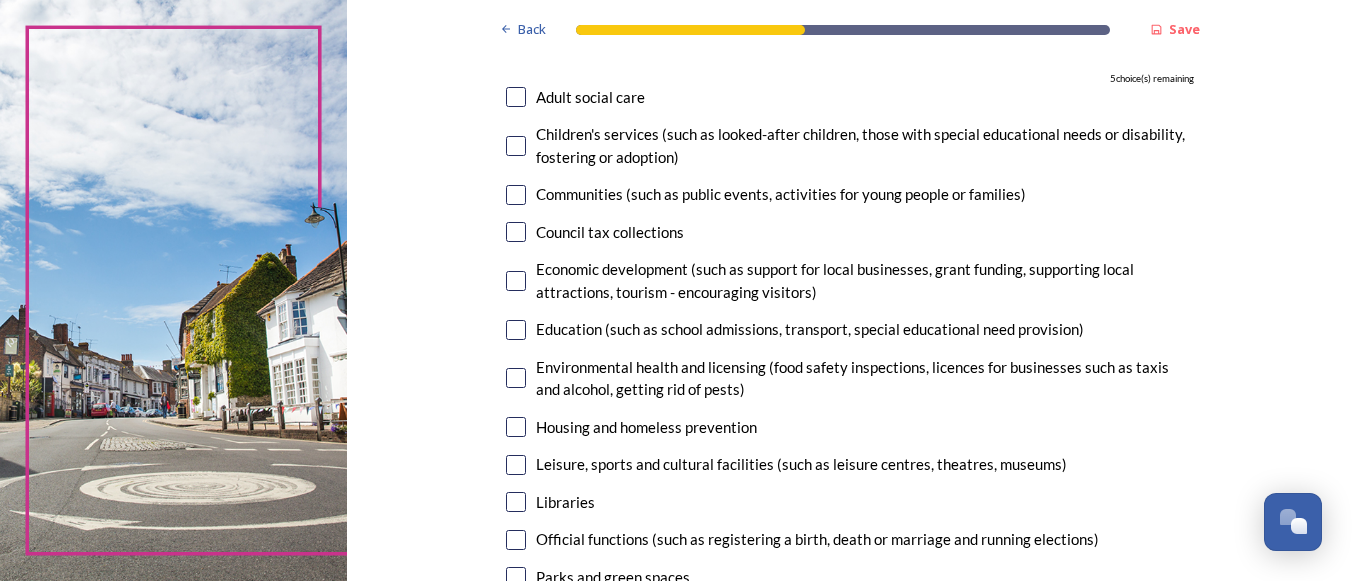 click at bounding box center [516, 232] 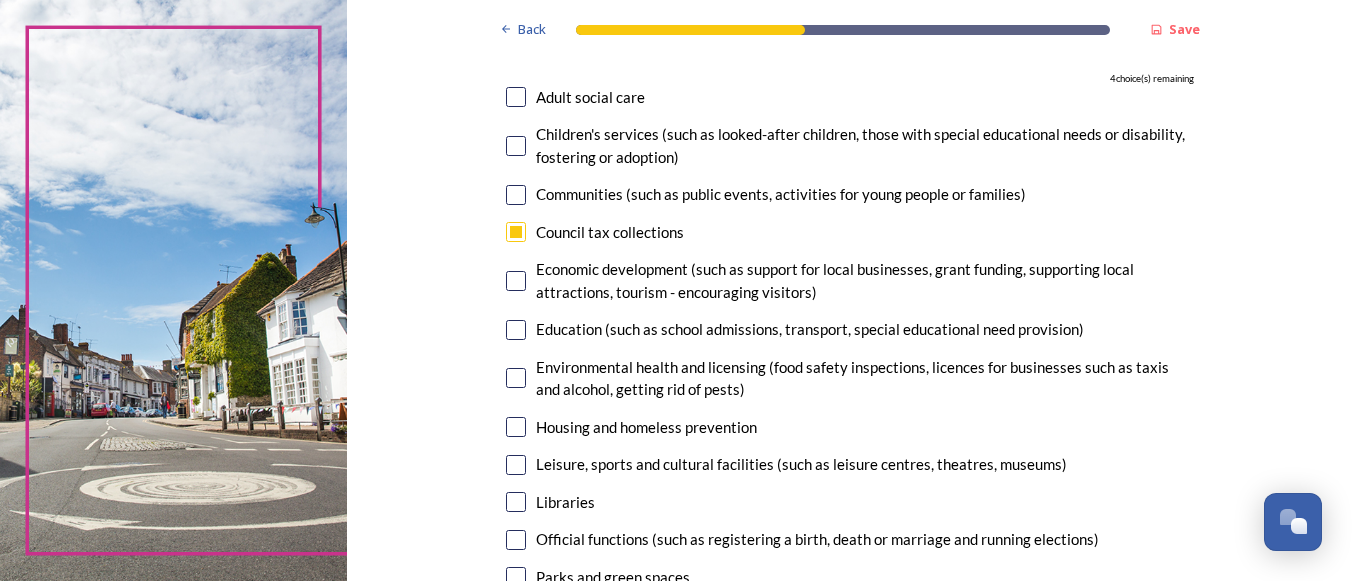 click at bounding box center (516, 281) 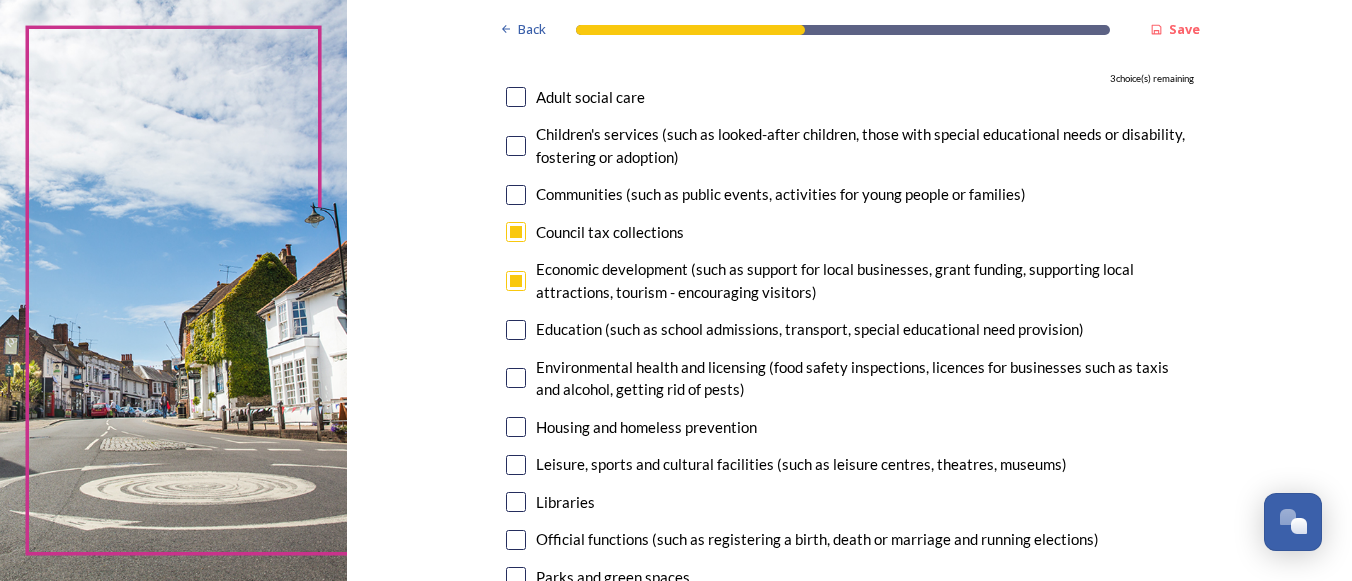scroll, scrollTop: 300, scrollLeft: 0, axis: vertical 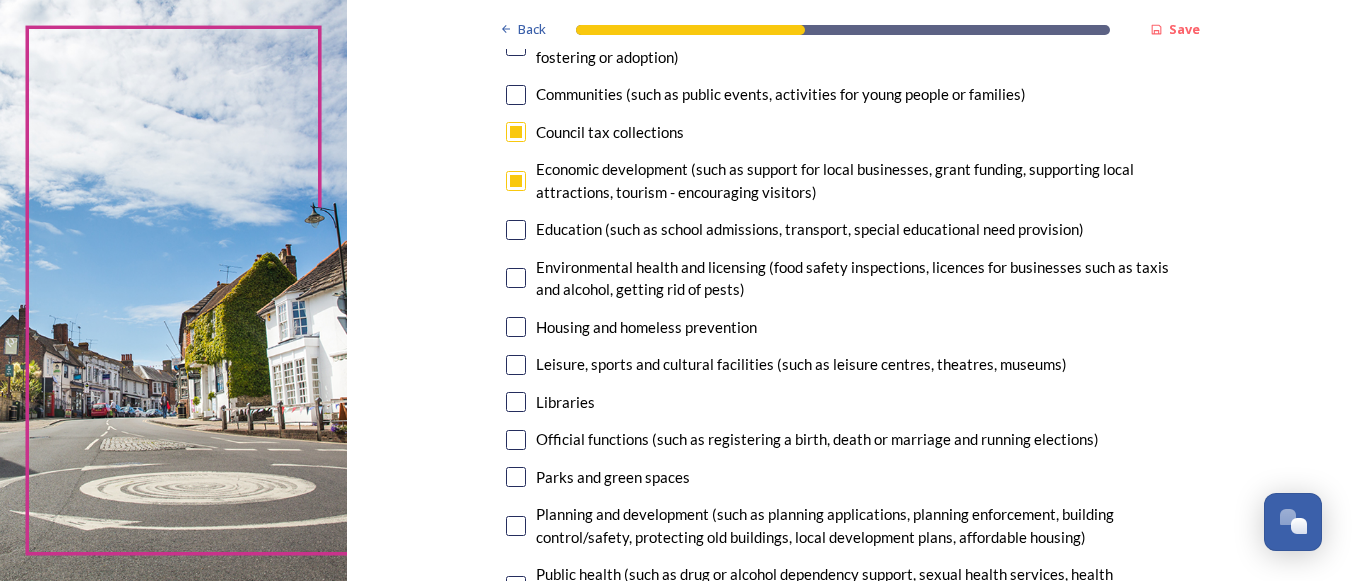 click at bounding box center (516, 278) 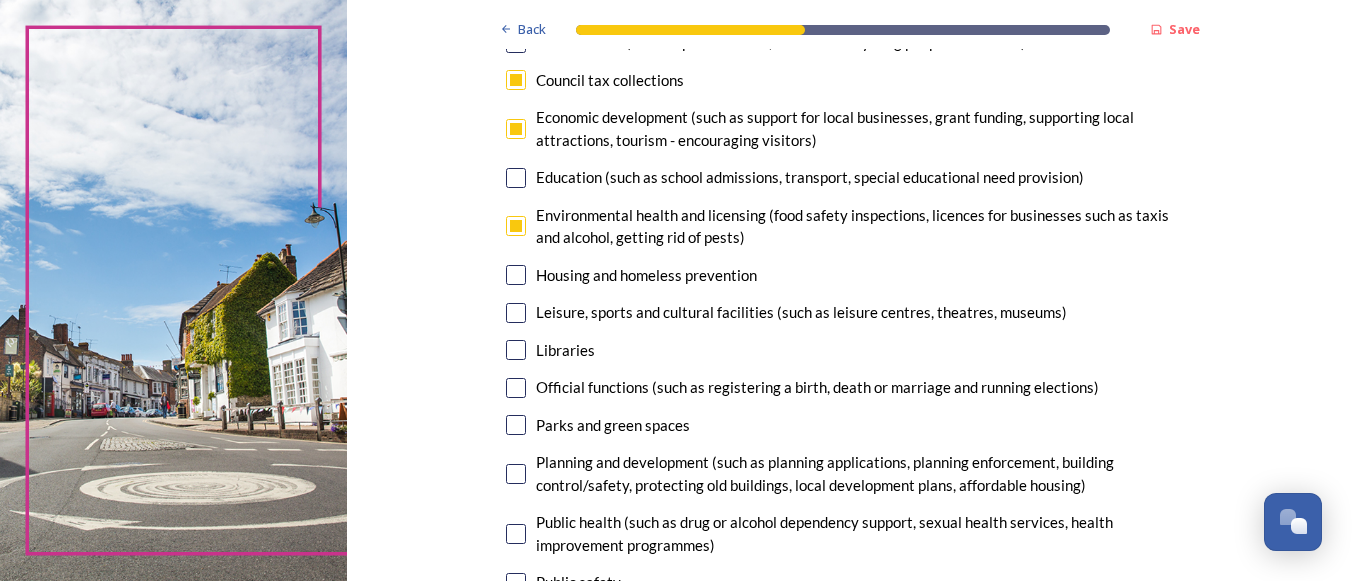 scroll, scrollTop: 400, scrollLeft: 0, axis: vertical 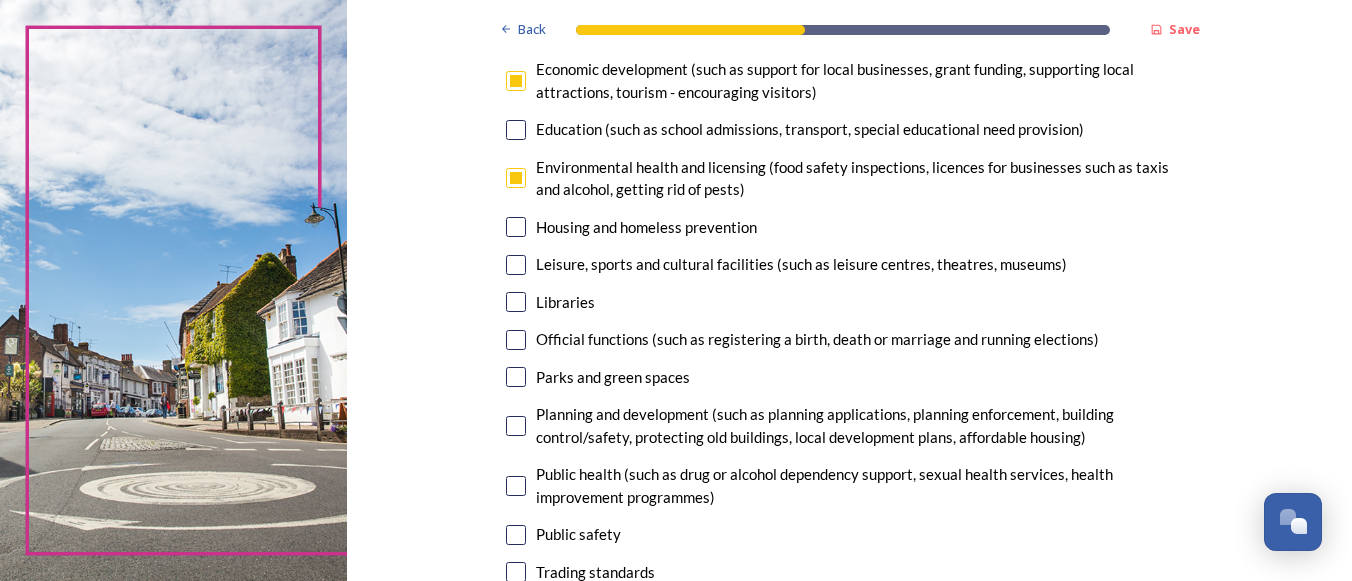 click at bounding box center (516, 265) 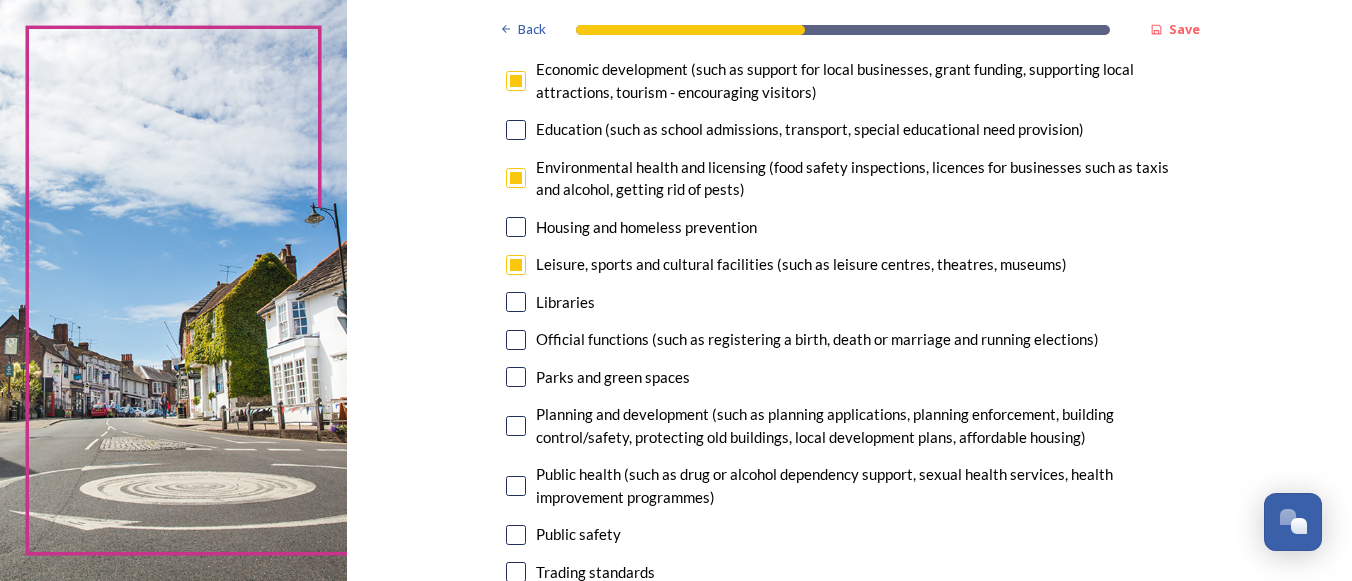 click at bounding box center [516, 302] 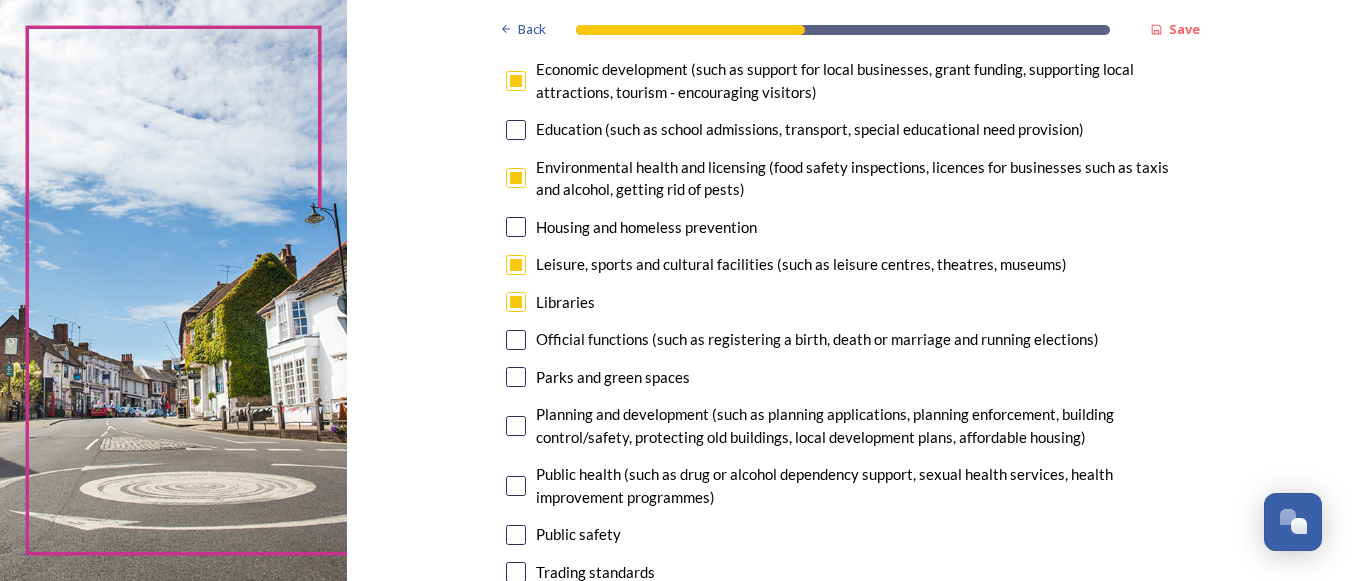 click at bounding box center [516, 377] 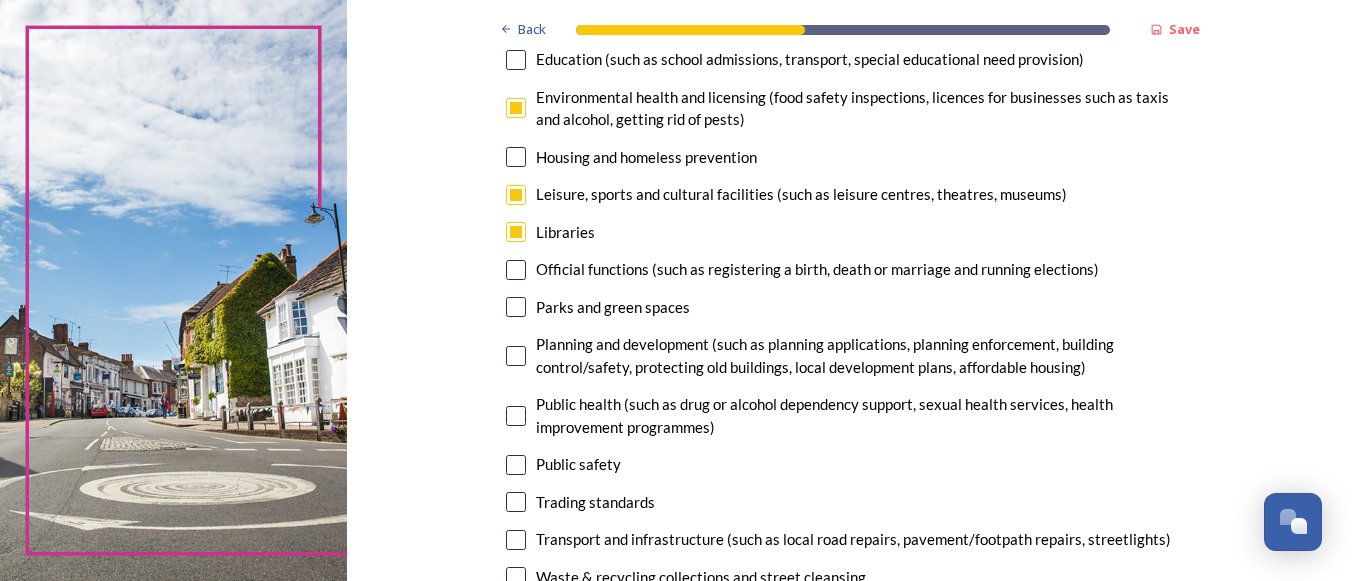 scroll, scrollTop: 500, scrollLeft: 0, axis: vertical 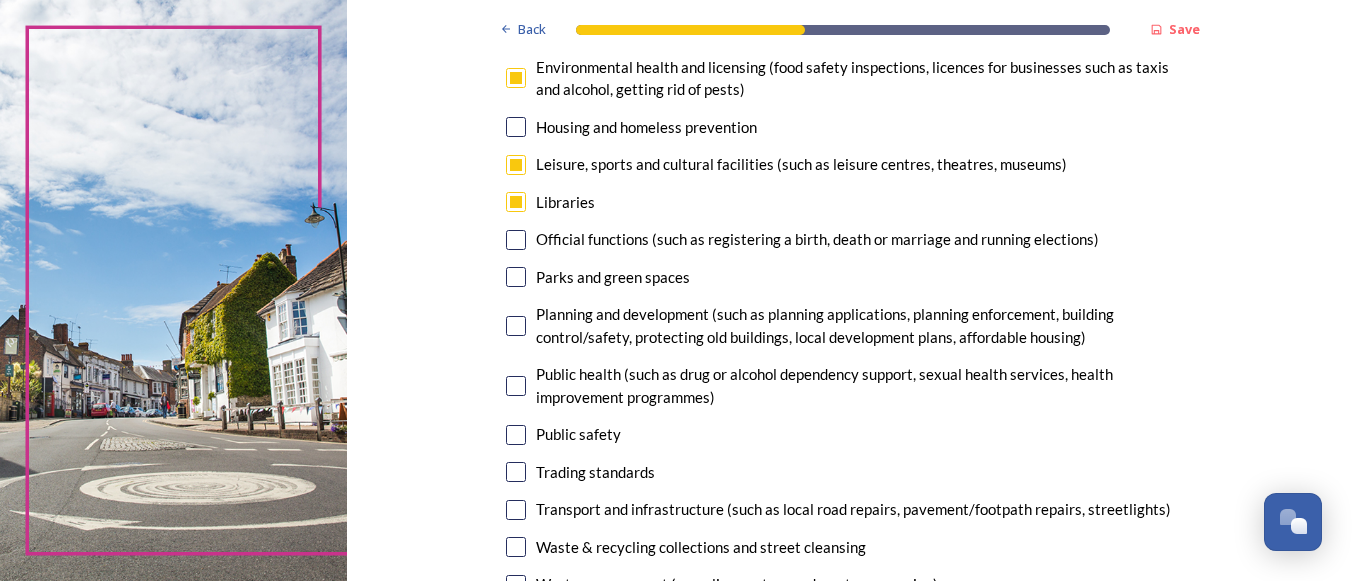 click at bounding box center [516, 326] 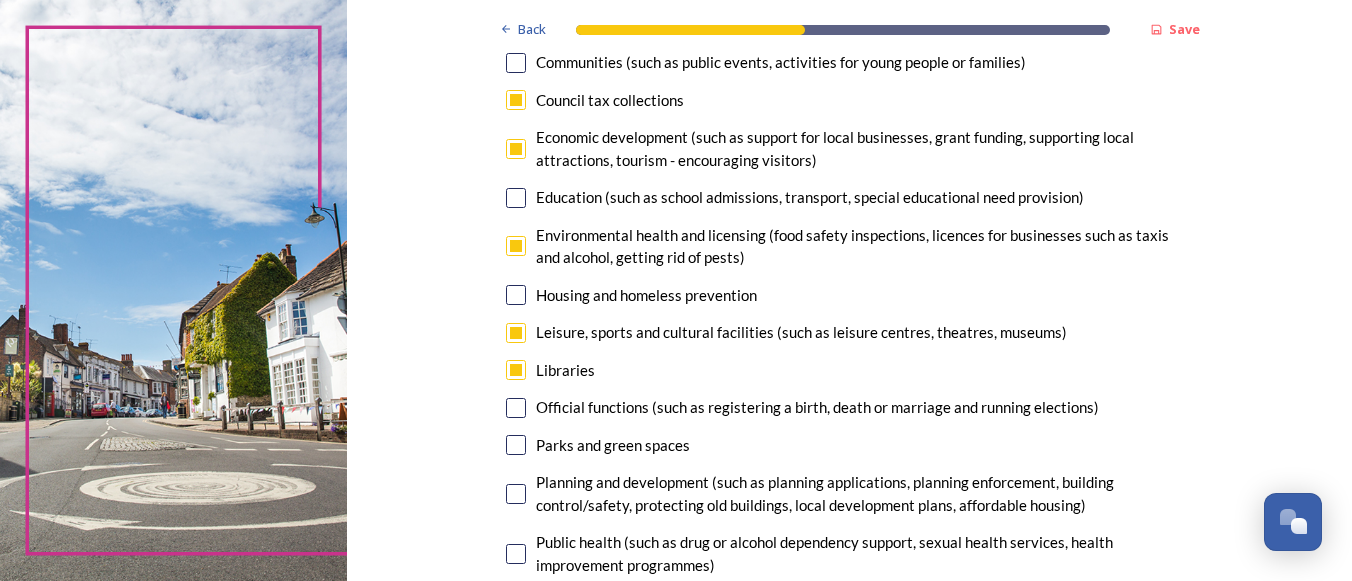 scroll, scrollTop: 300, scrollLeft: 0, axis: vertical 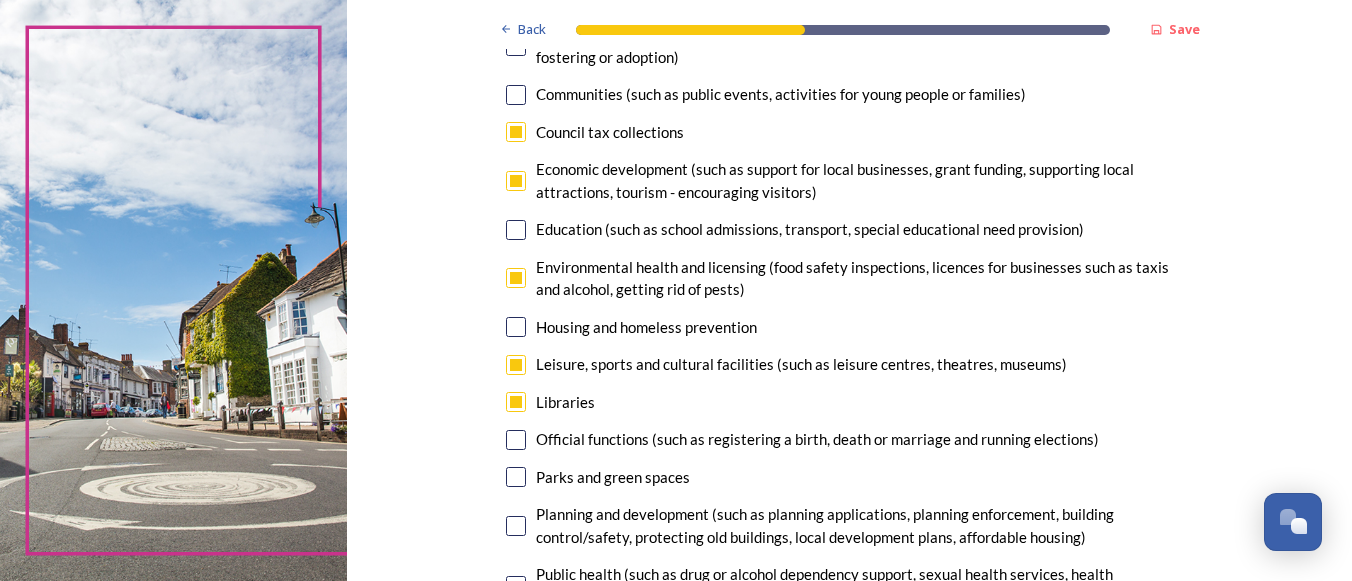 click at bounding box center (516, 181) 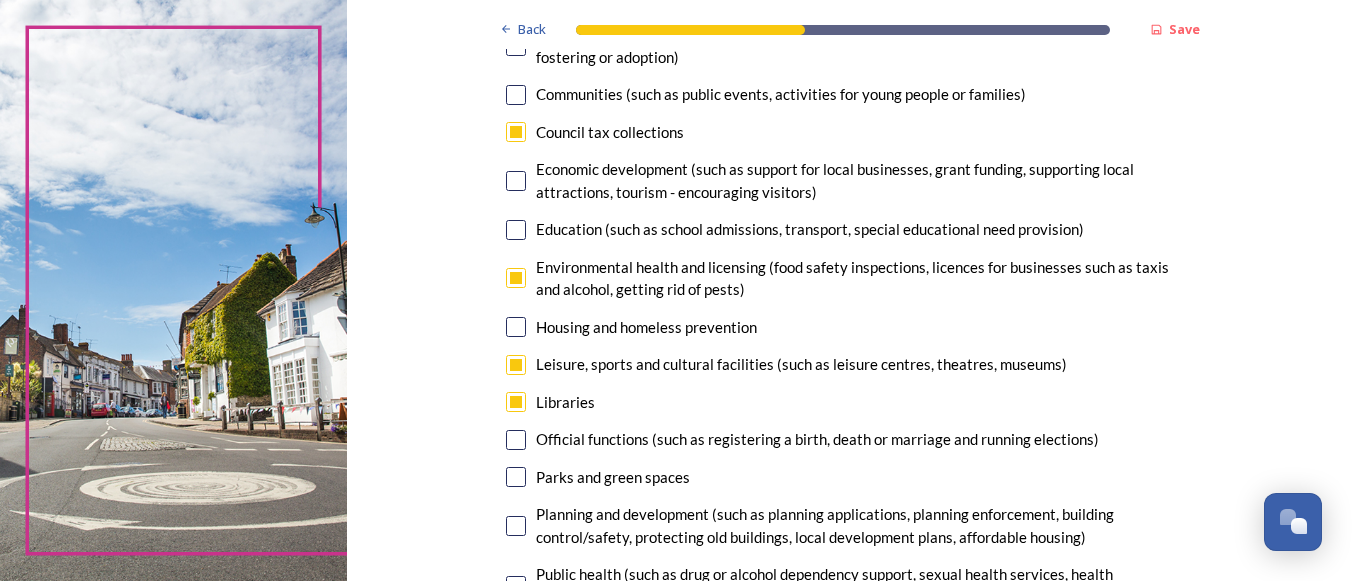 click at bounding box center (516, 278) 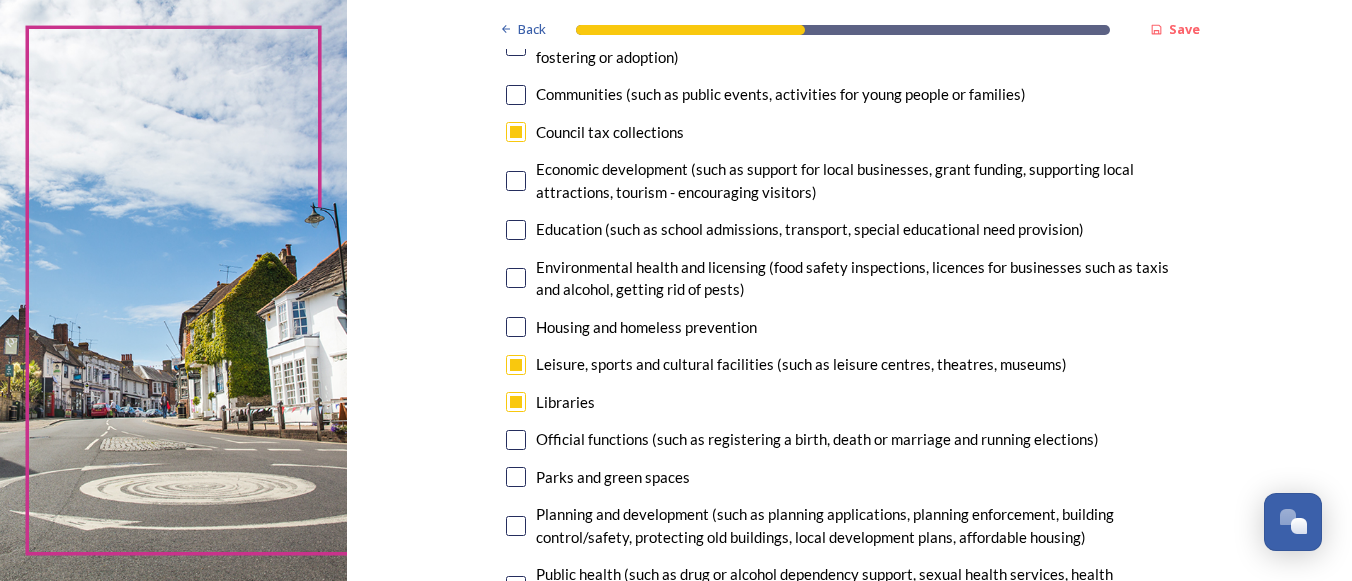 click at bounding box center [516, 402] 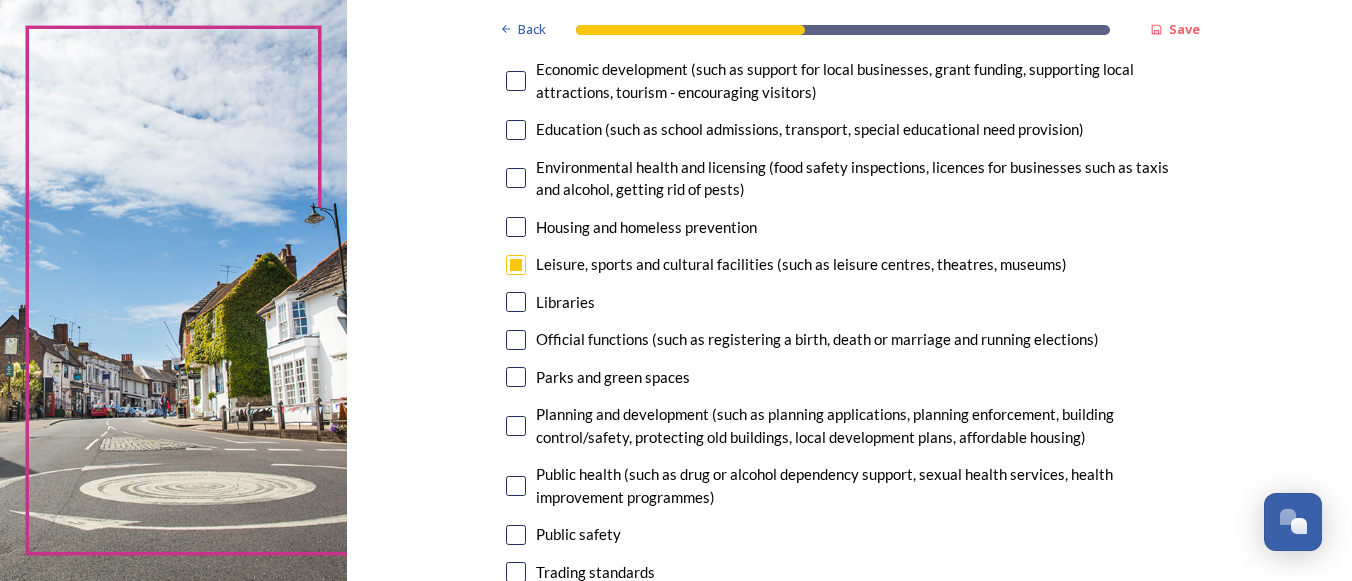 scroll, scrollTop: 500, scrollLeft: 0, axis: vertical 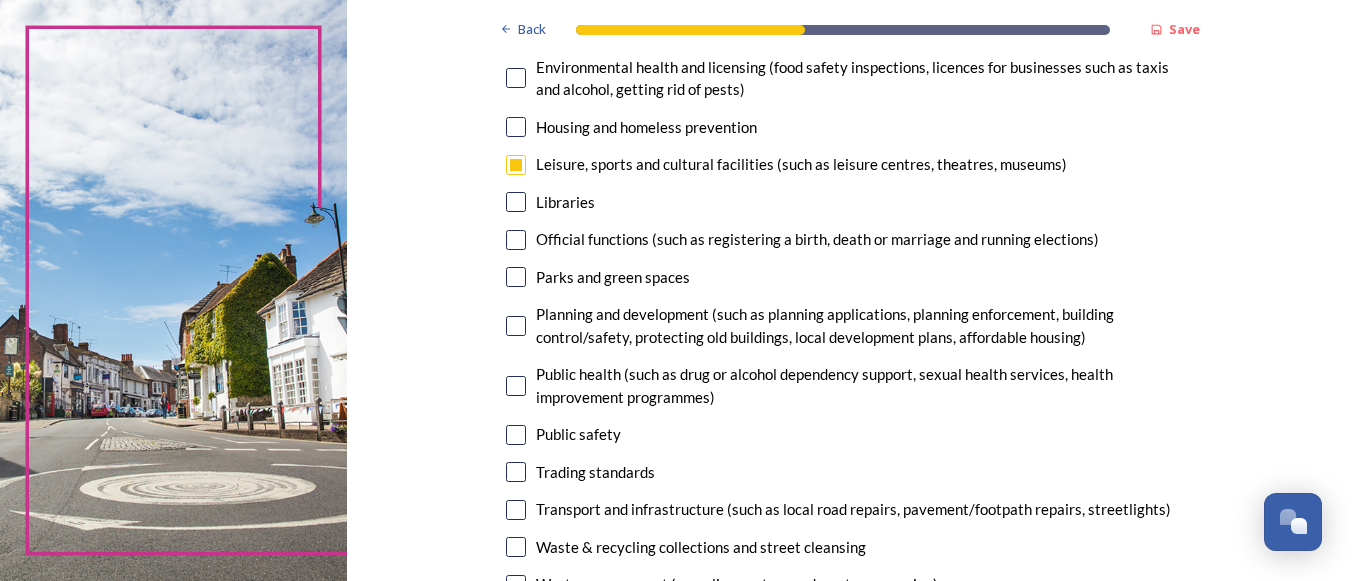 click at bounding box center (516, 277) 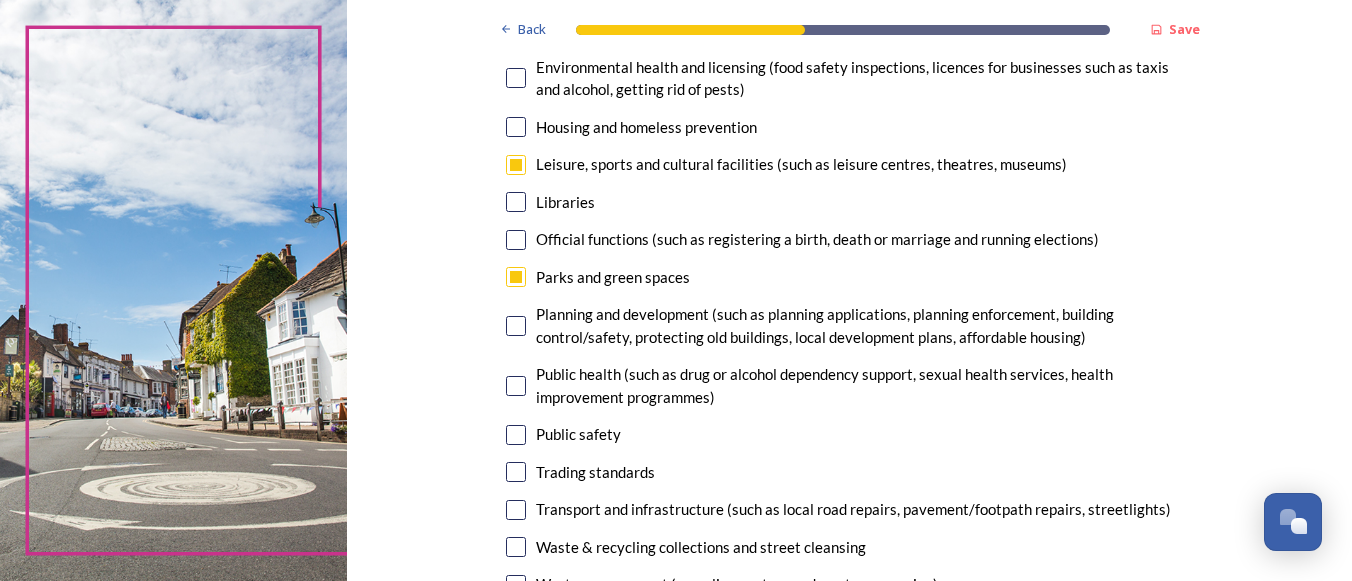 scroll, scrollTop: 600, scrollLeft: 0, axis: vertical 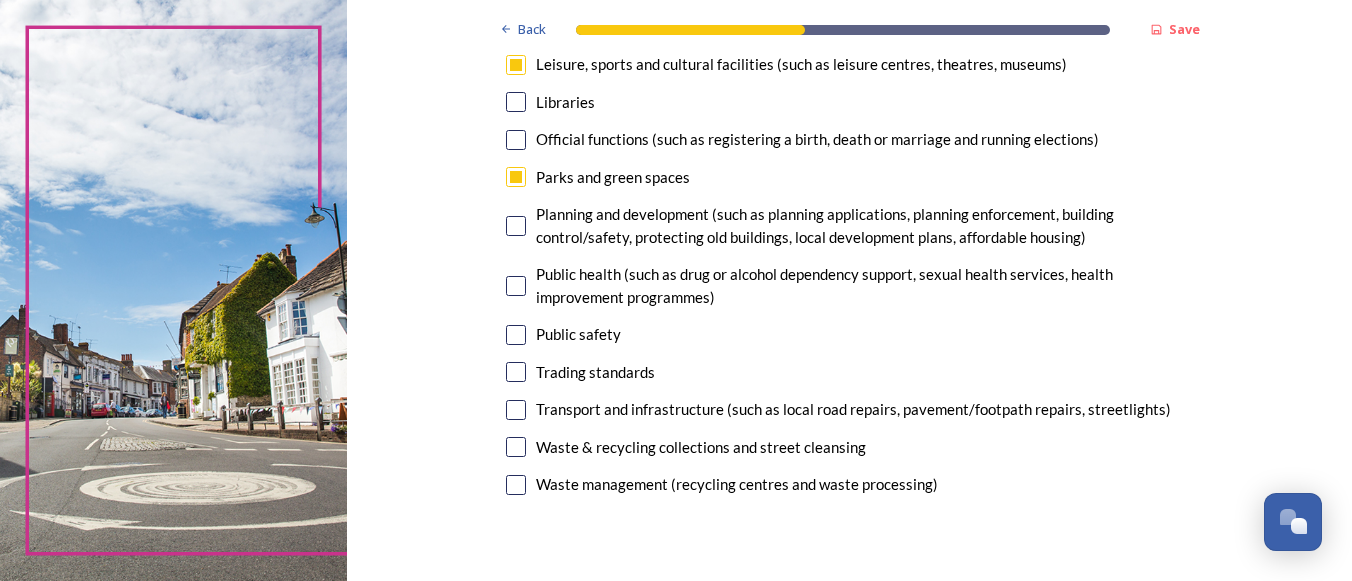 click at bounding box center [516, 226] 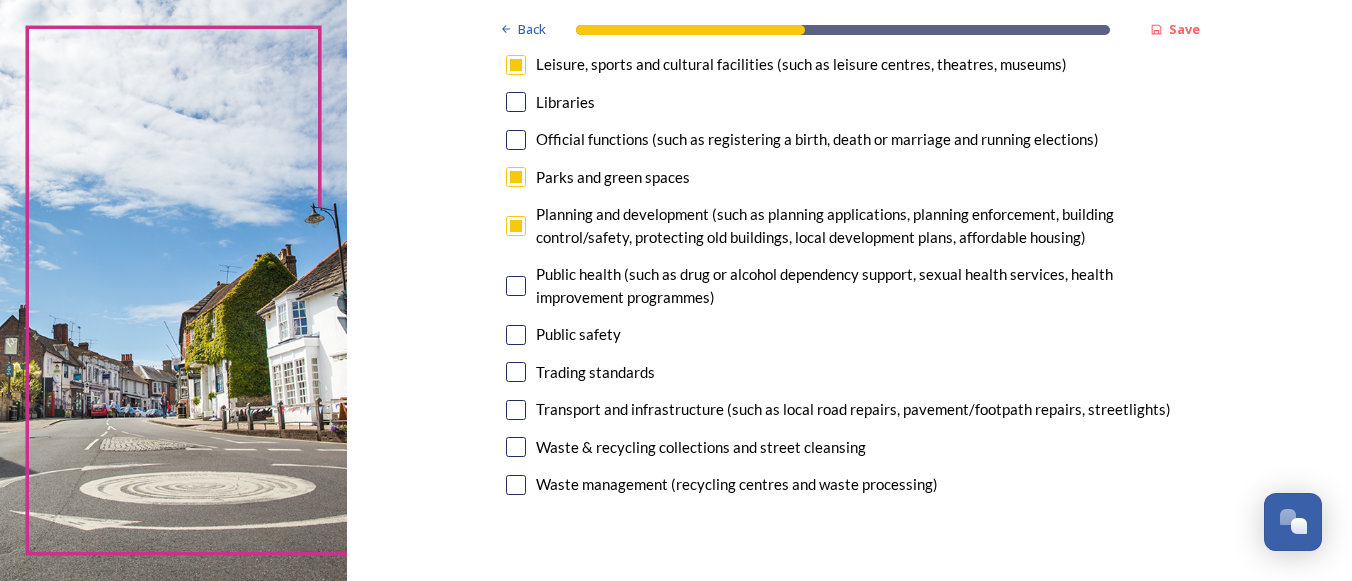 click at bounding box center (516, 286) 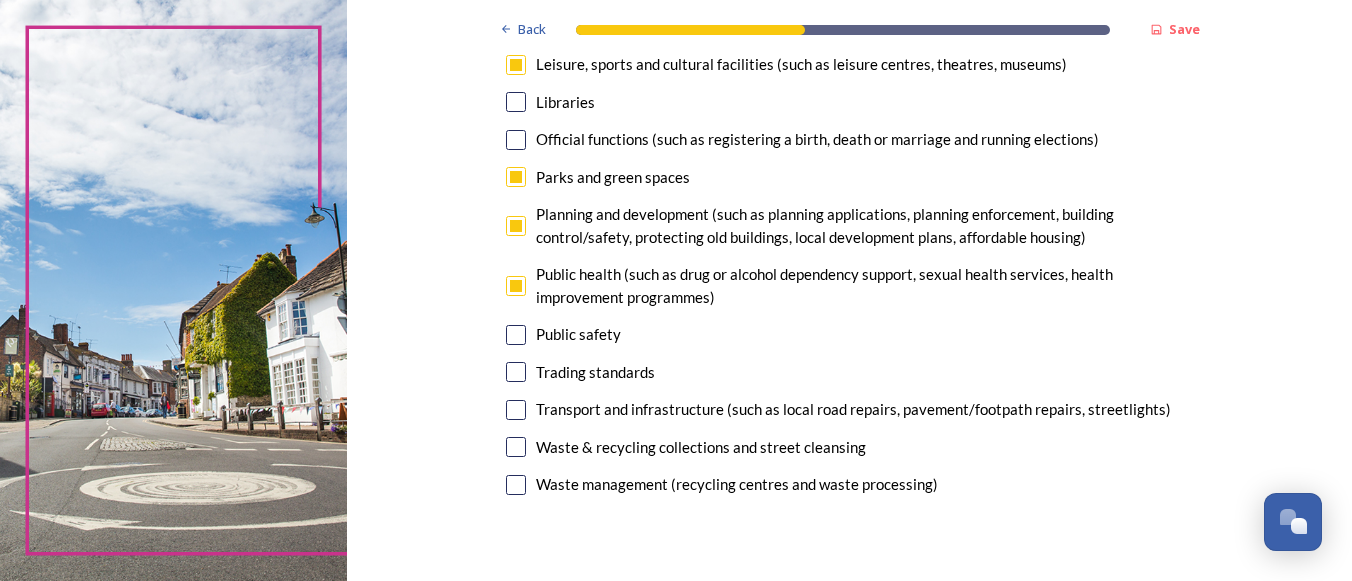 click at bounding box center (516, 410) 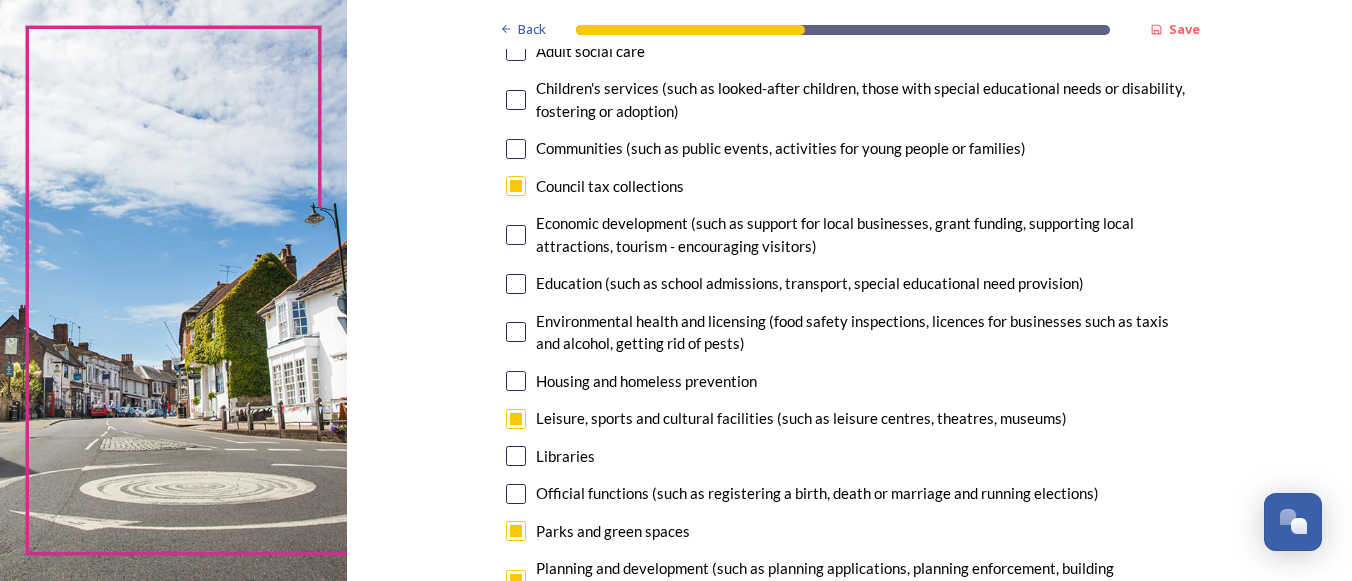 scroll, scrollTop: 200, scrollLeft: 0, axis: vertical 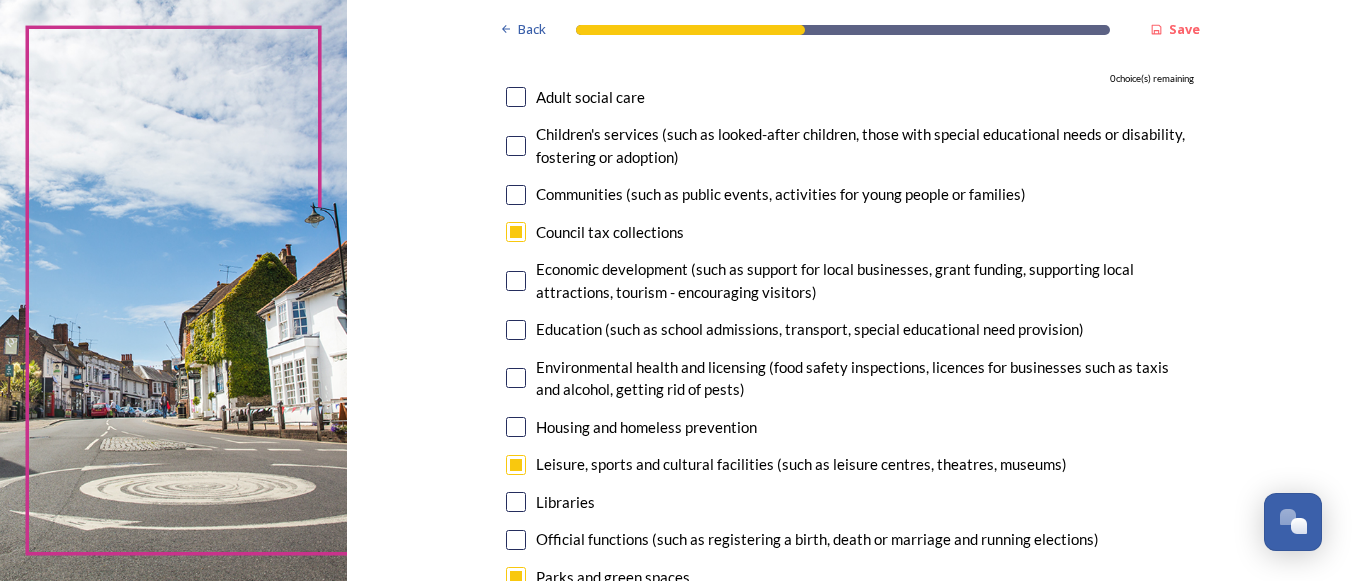 click at bounding box center [516, 232] 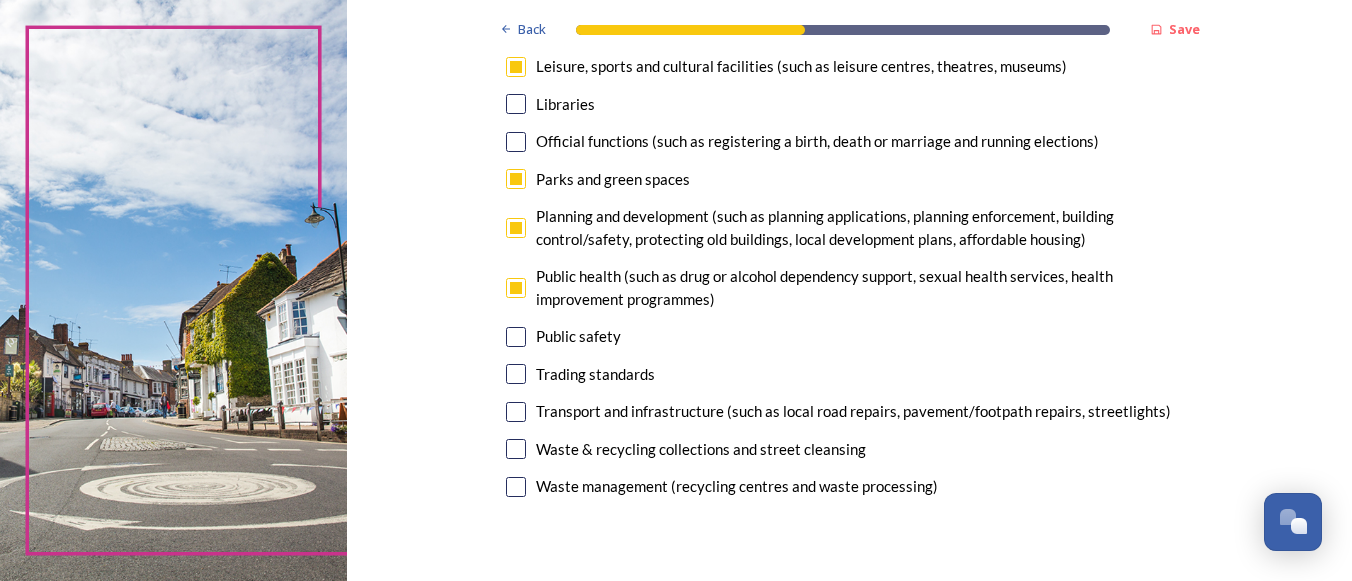 scroll, scrollTop: 600, scrollLeft: 0, axis: vertical 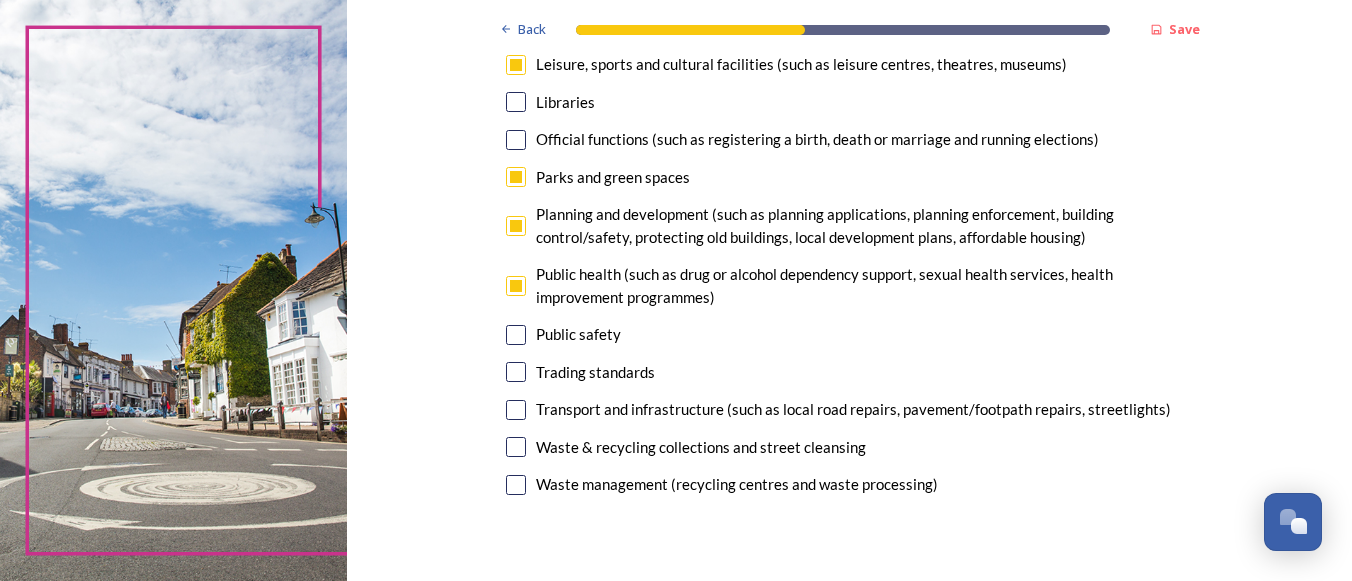 click at bounding box center (516, 410) 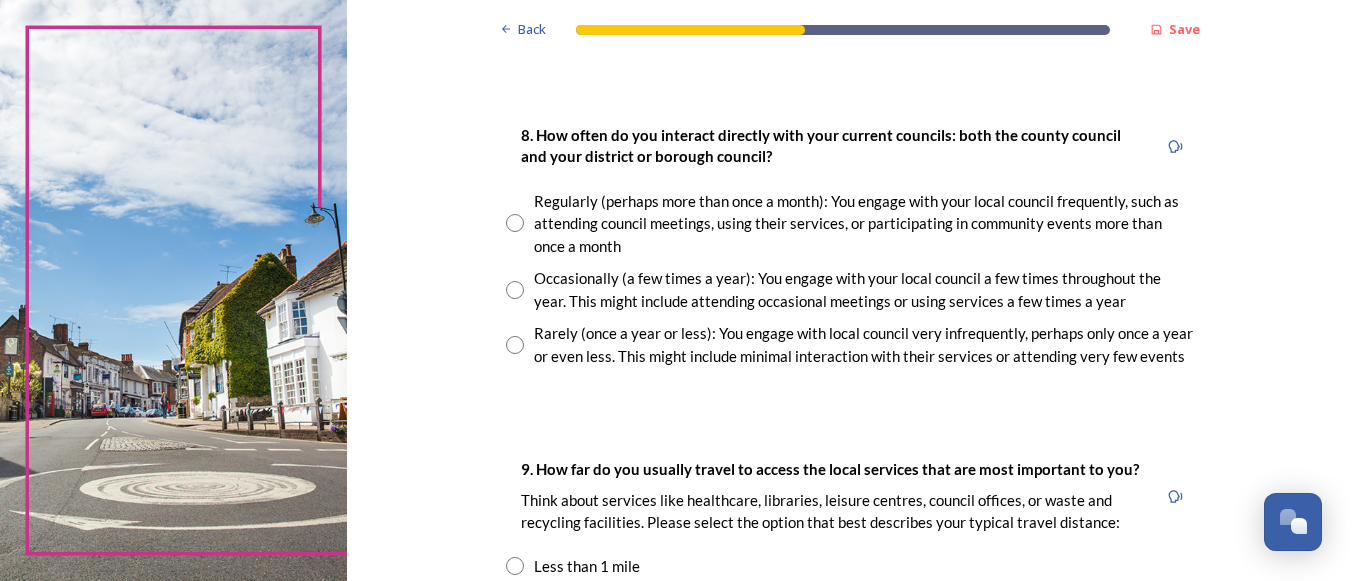 scroll, scrollTop: 1100, scrollLeft: 0, axis: vertical 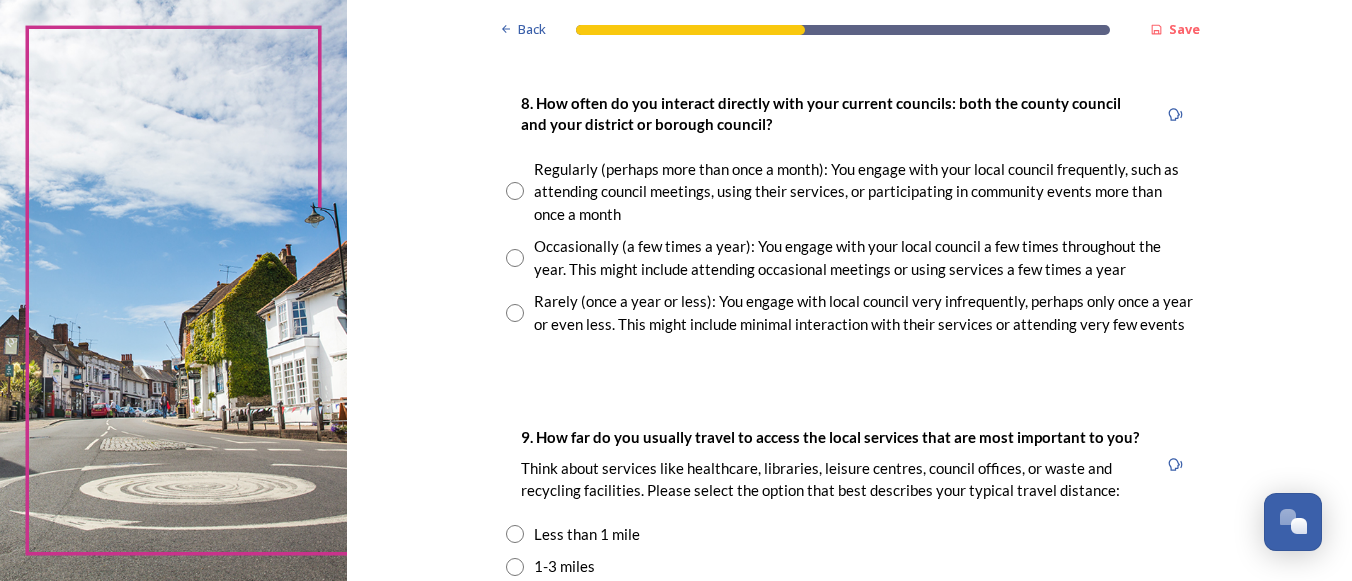 click at bounding box center [515, 258] 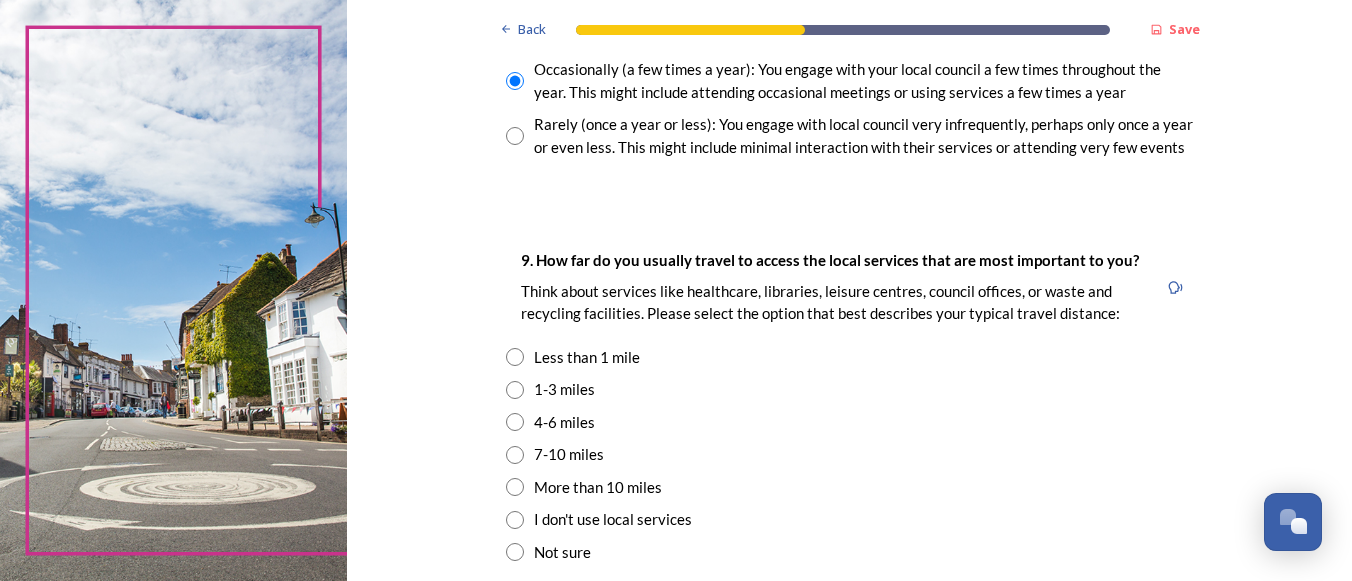 scroll, scrollTop: 1300, scrollLeft: 0, axis: vertical 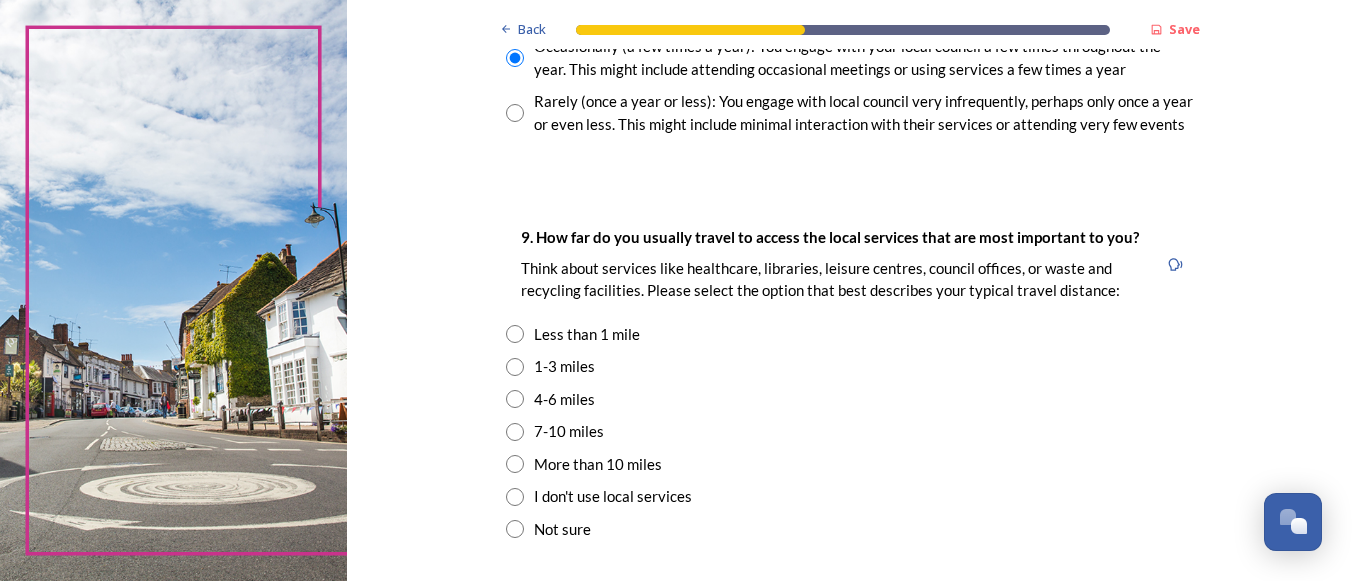 click at bounding box center [515, 432] 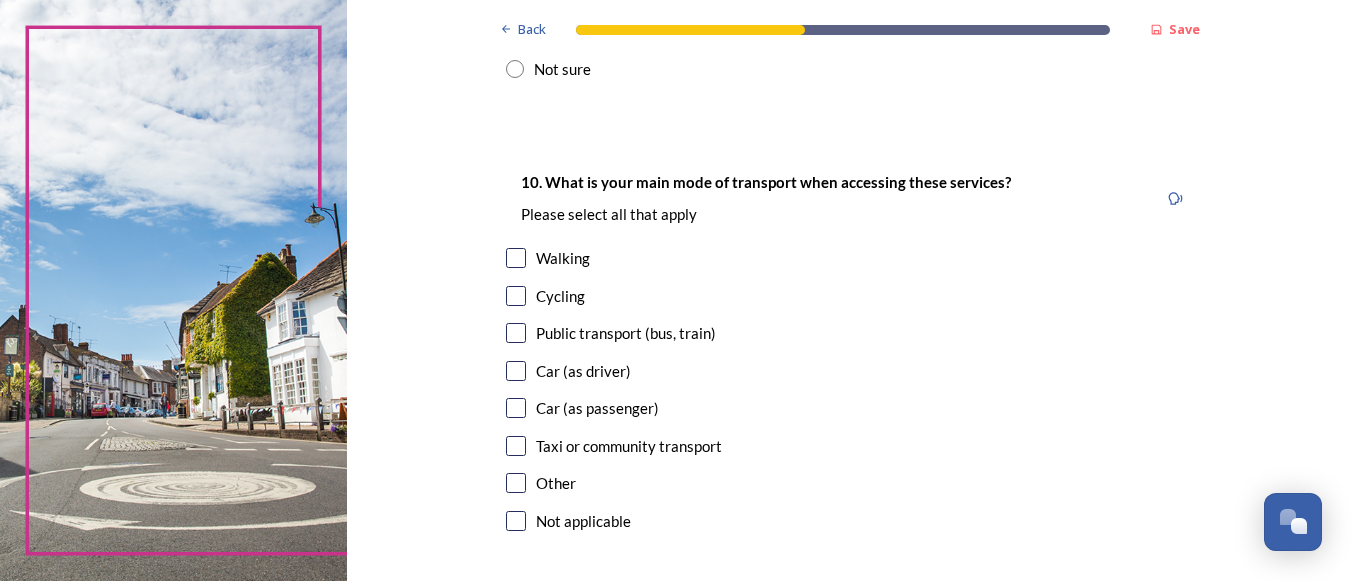 scroll, scrollTop: 1800, scrollLeft: 0, axis: vertical 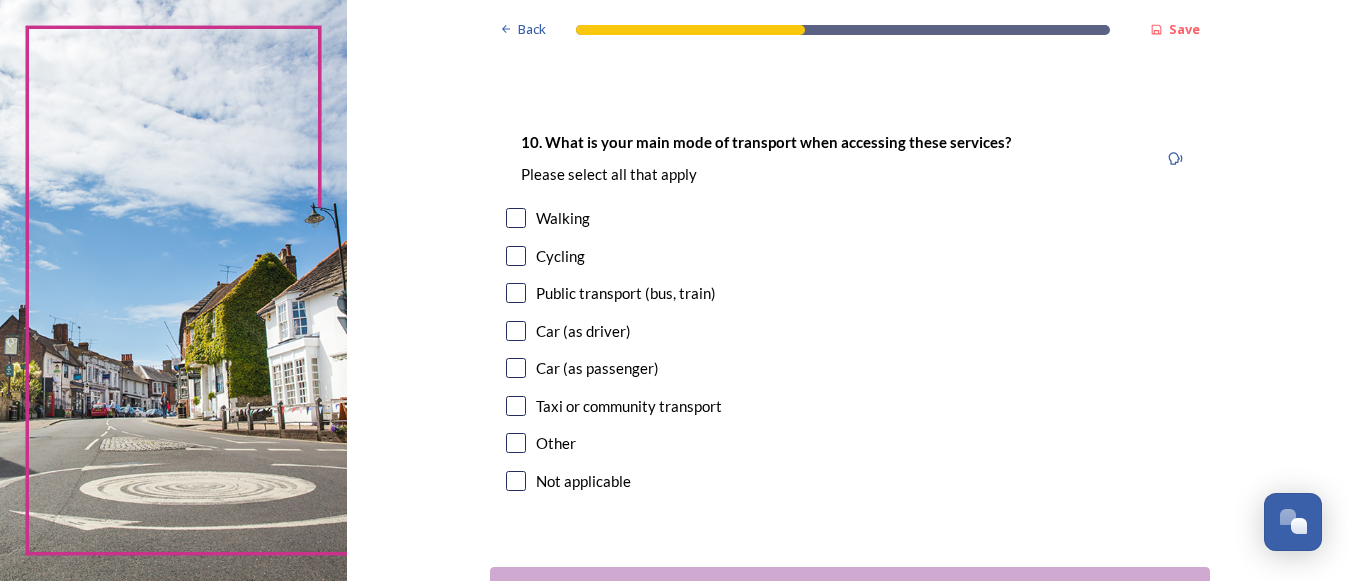 click at bounding box center (516, 218) 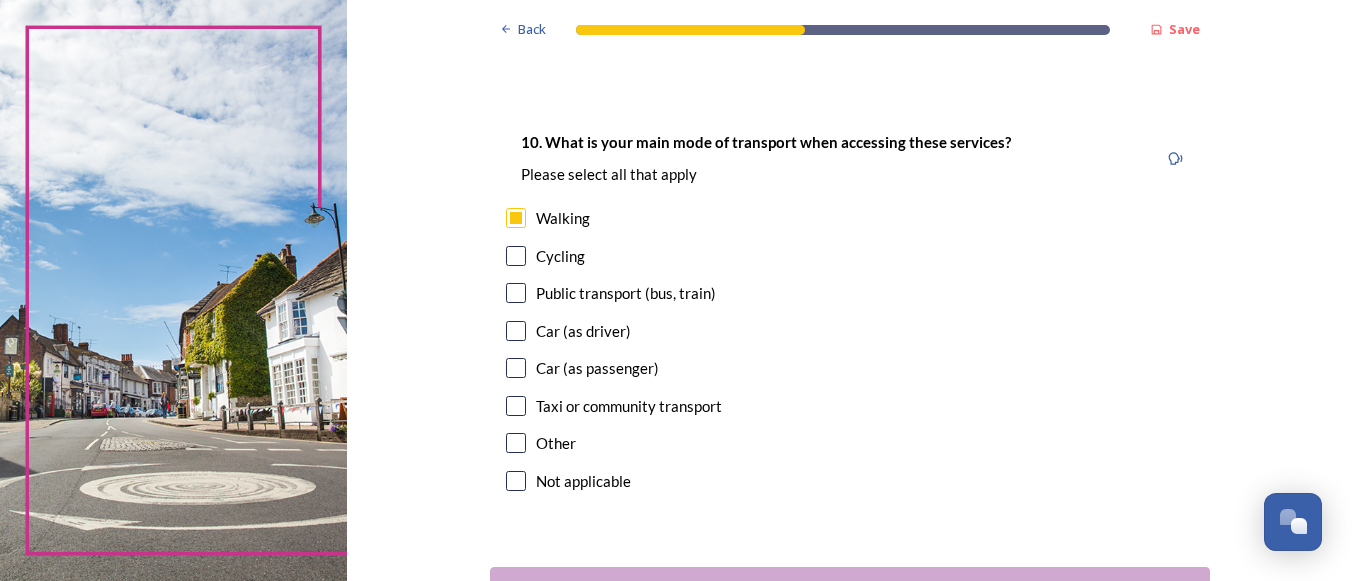 click at bounding box center (516, 293) 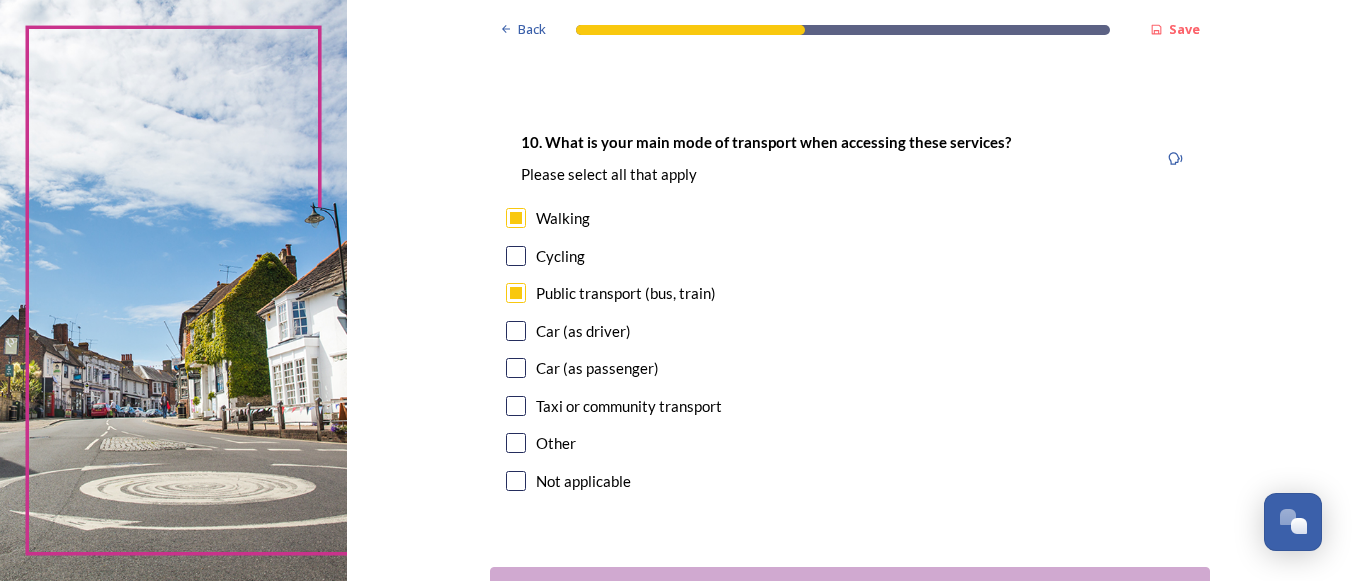 click at bounding box center (516, 331) 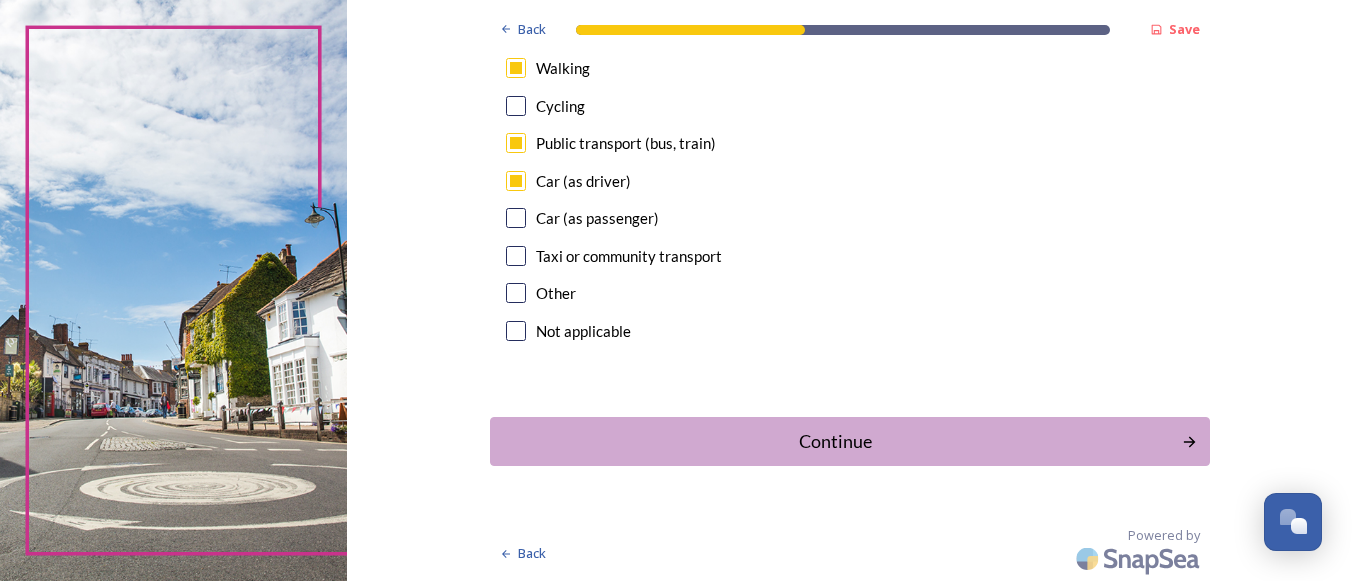 scroll, scrollTop: 1951, scrollLeft: 0, axis: vertical 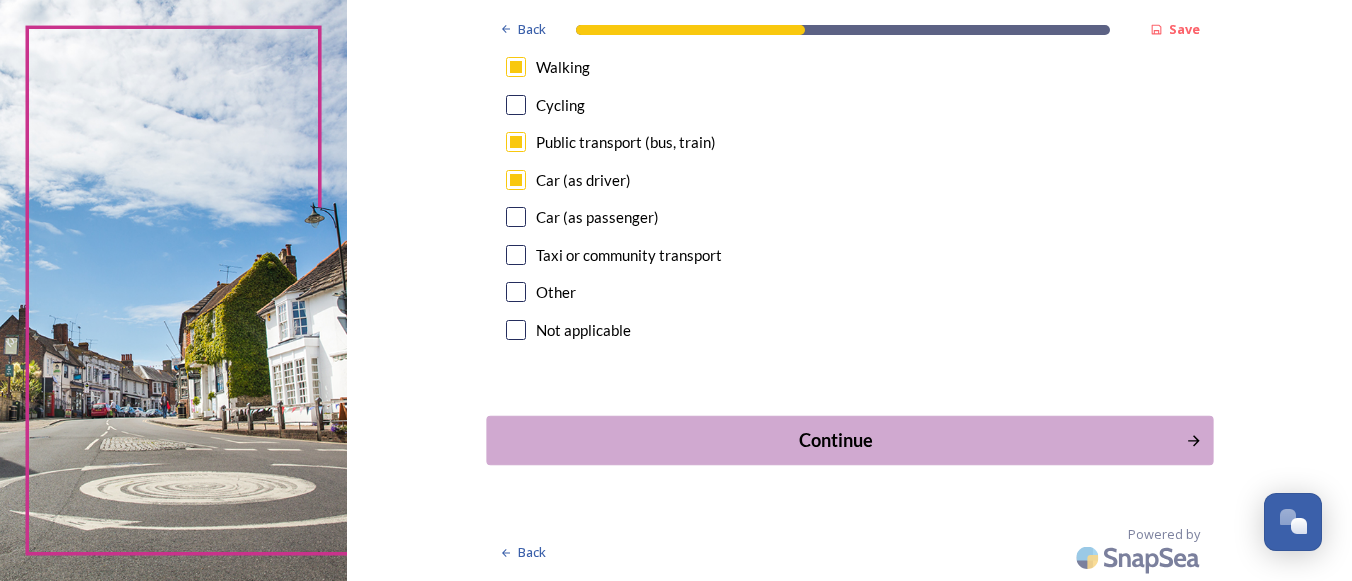 click on "Continue" at bounding box center (835, 440) 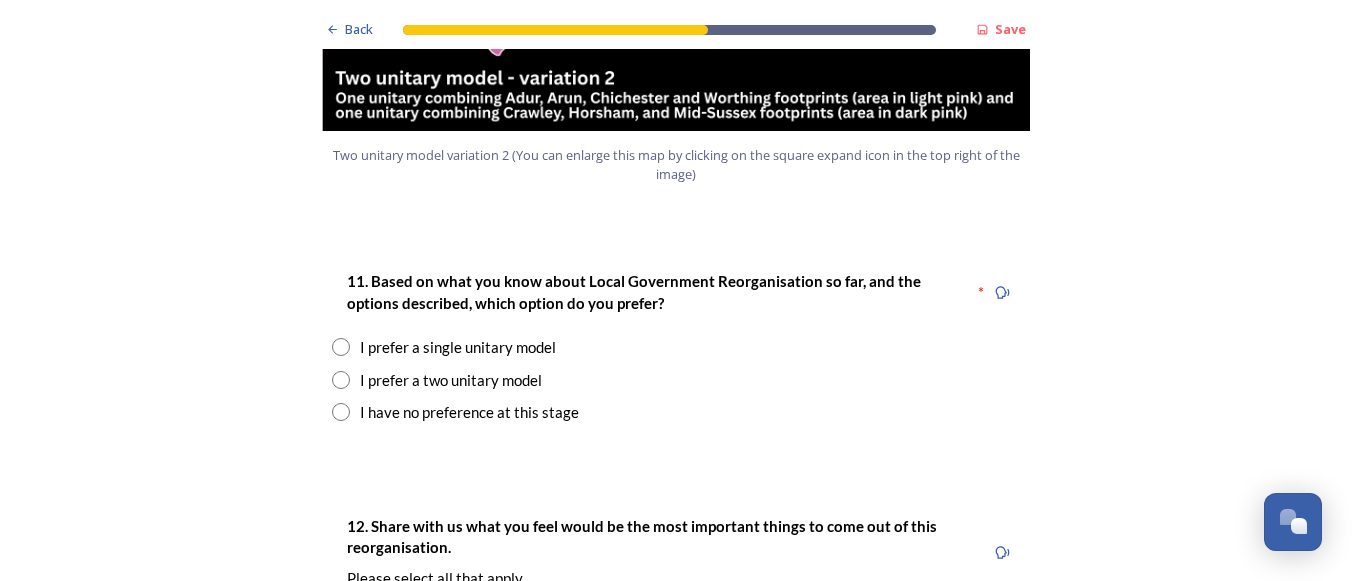 scroll, scrollTop: 2500, scrollLeft: 0, axis: vertical 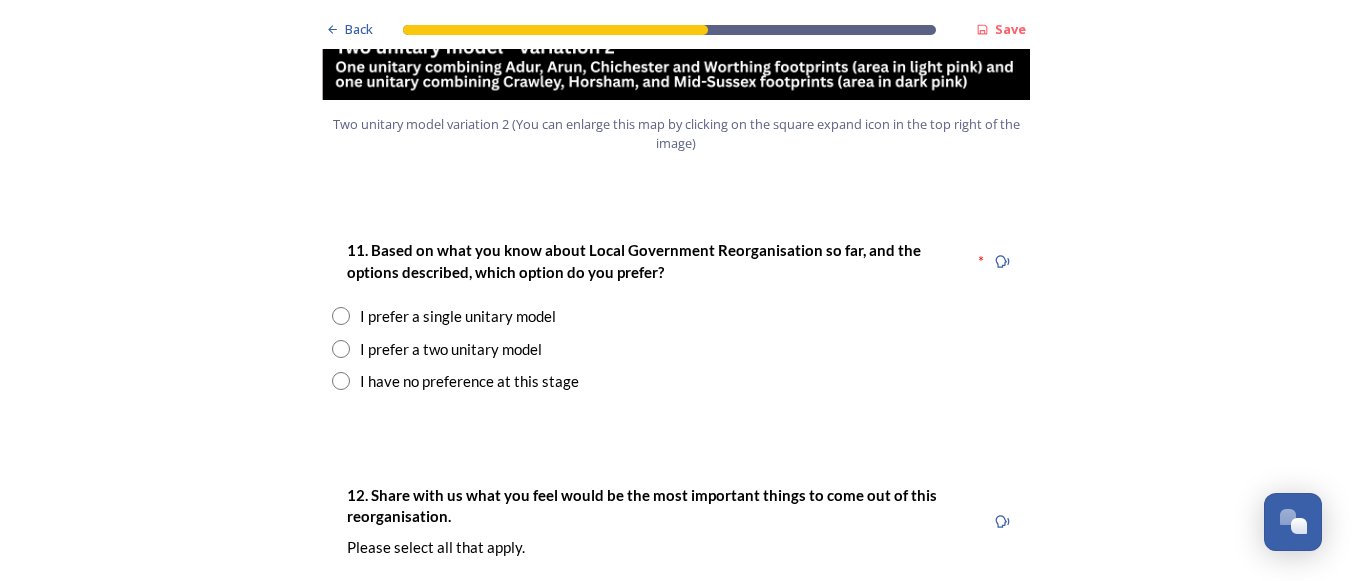 click at bounding box center (341, 349) 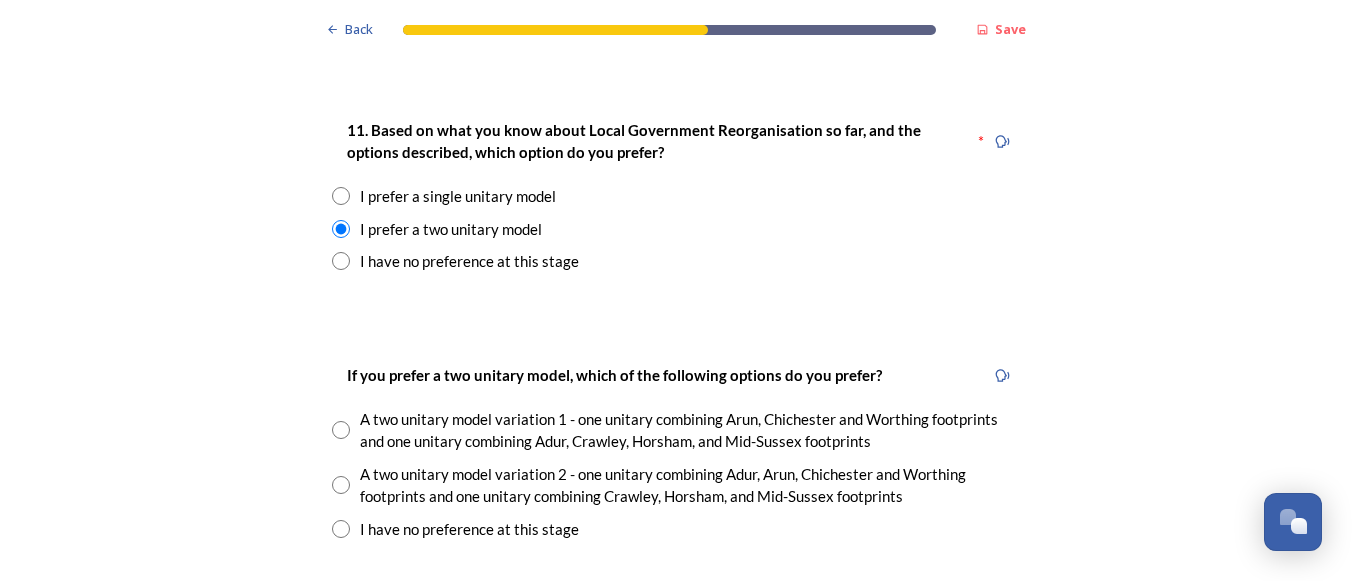 scroll, scrollTop: 2700, scrollLeft: 0, axis: vertical 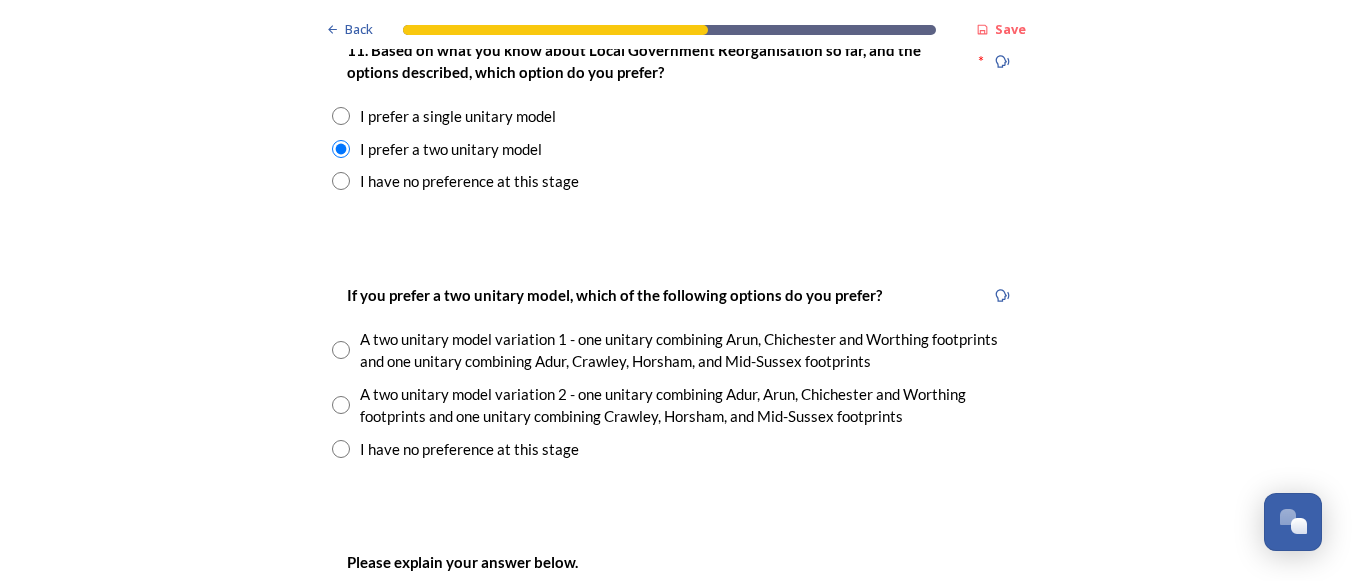 click at bounding box center [341, 405] 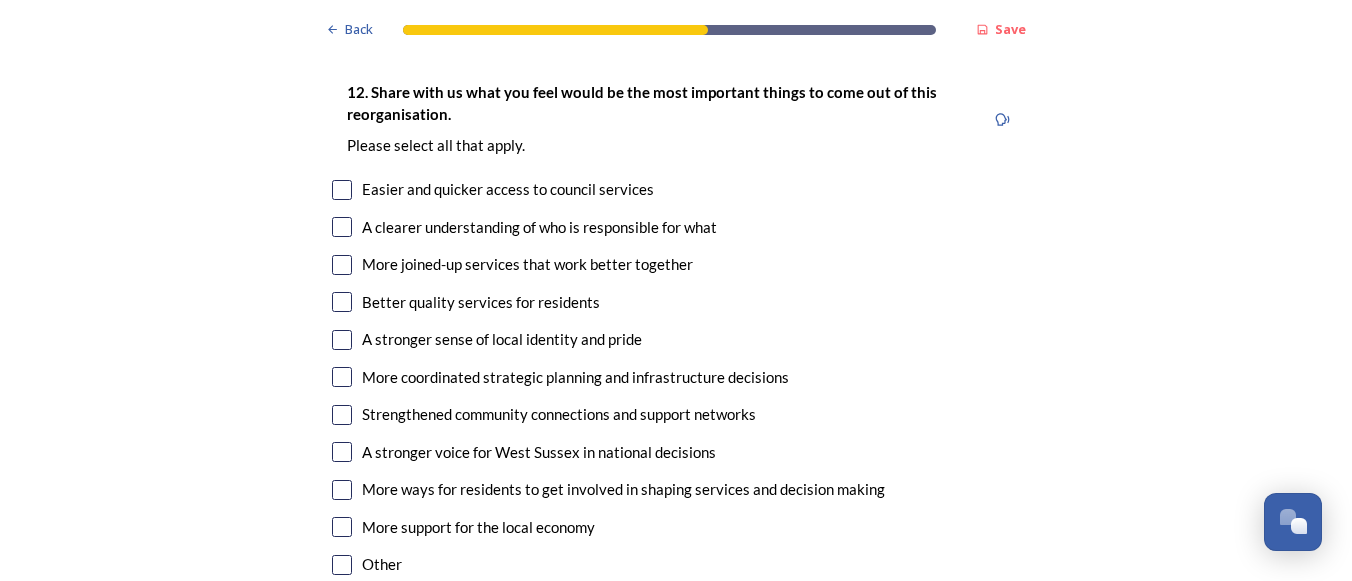 scroll, scrollTop: 3600, scrollLeft: 0, axis: vertical 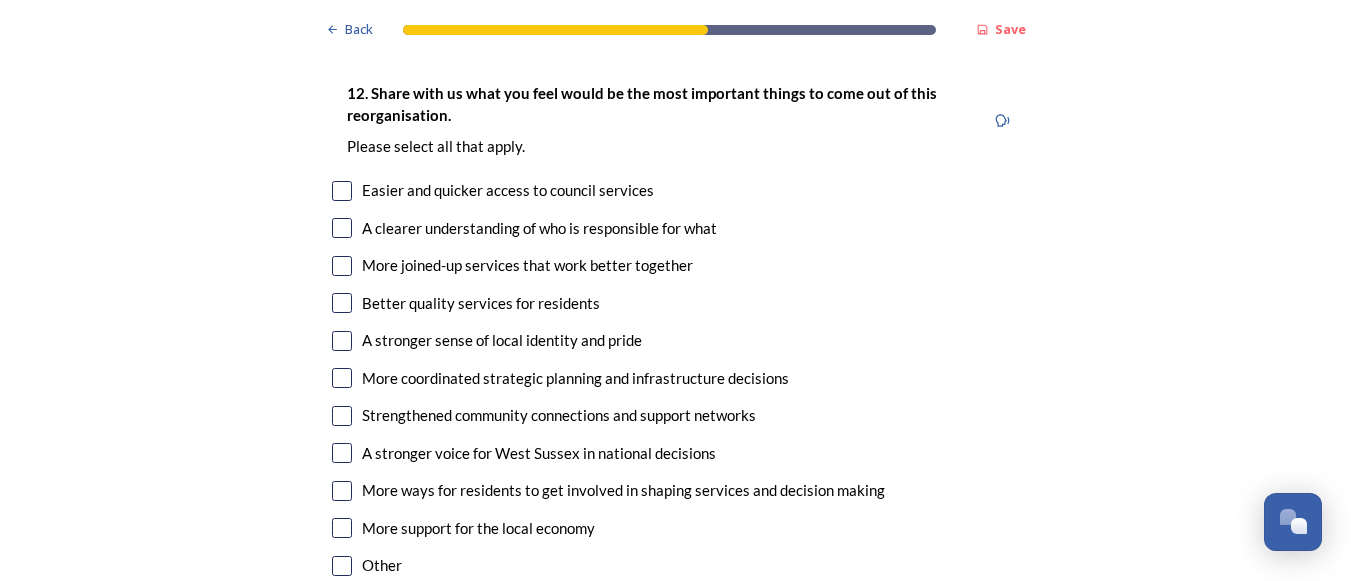 click at bounding box center (342, 228) 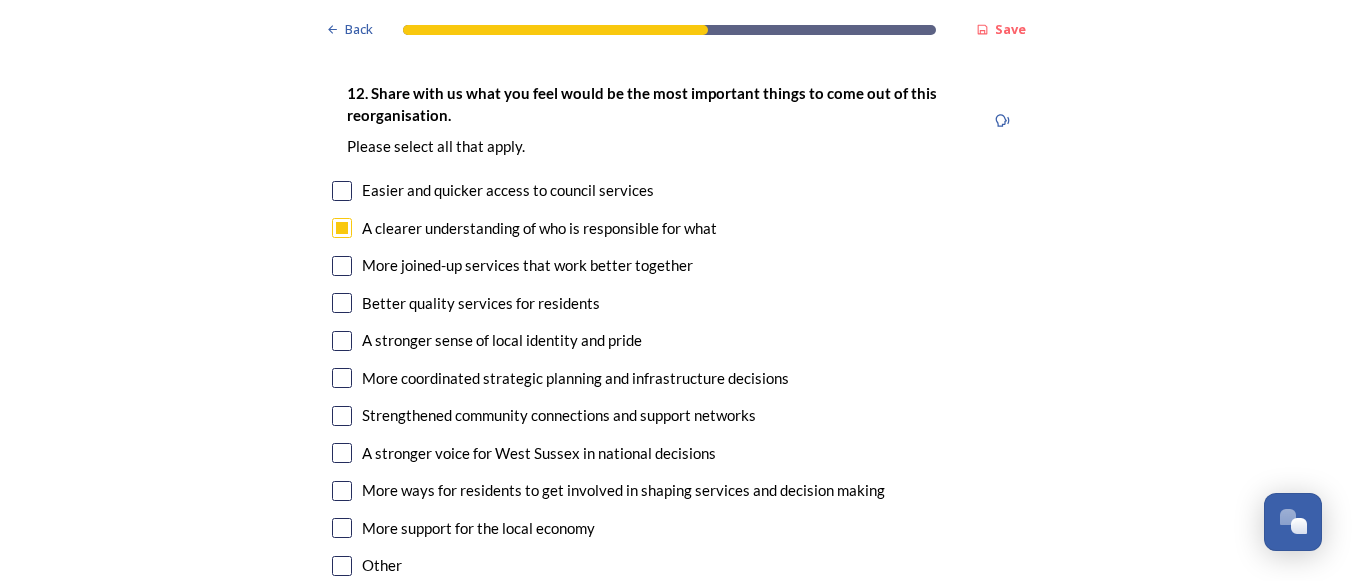 click at bounding box center [342, 453] 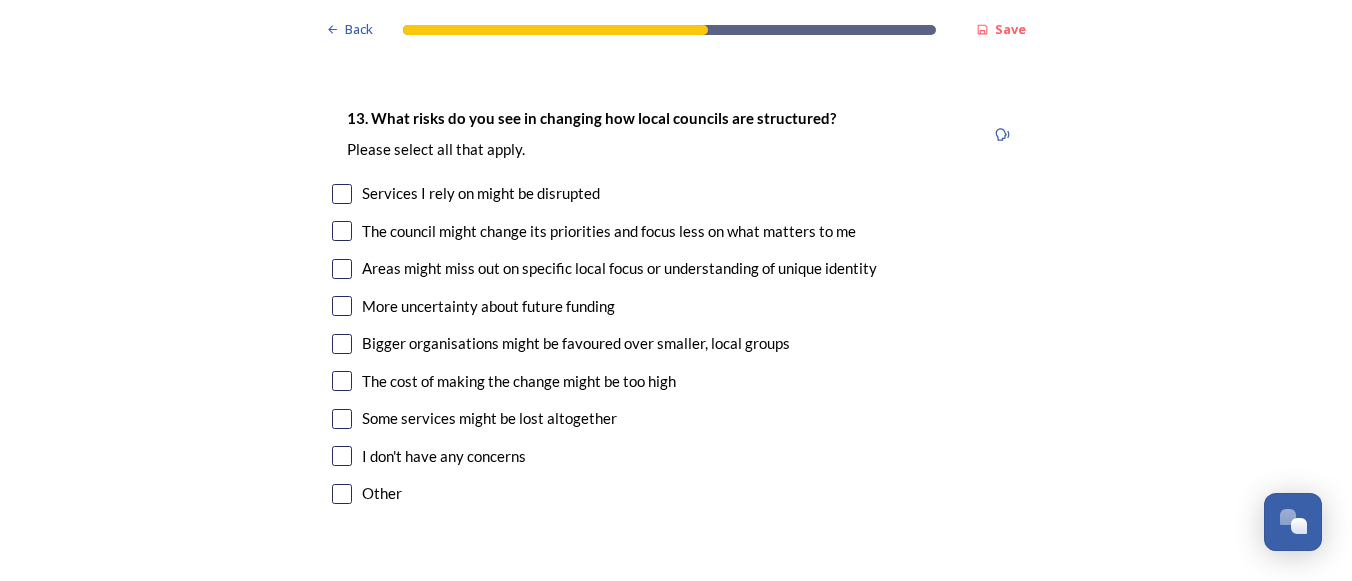 scroll, scrollTop: 4200, scrollLeft: 0, axis: vertical 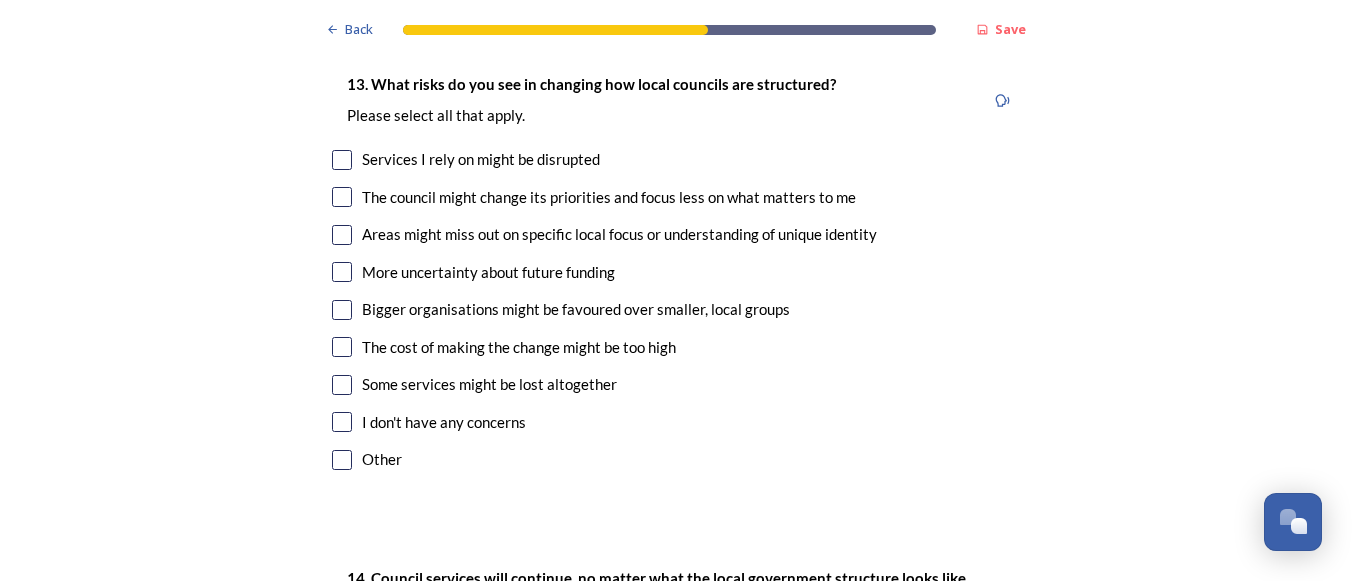 click at bounding box center [342, 197] 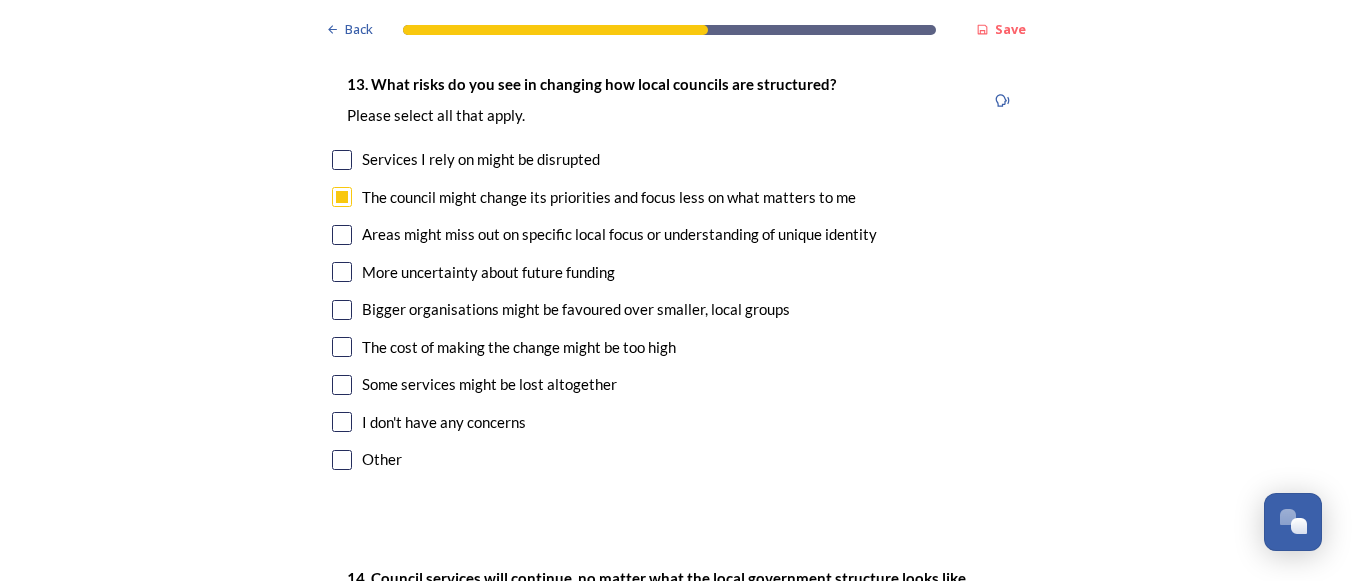 click at bounding box center (342, 160) 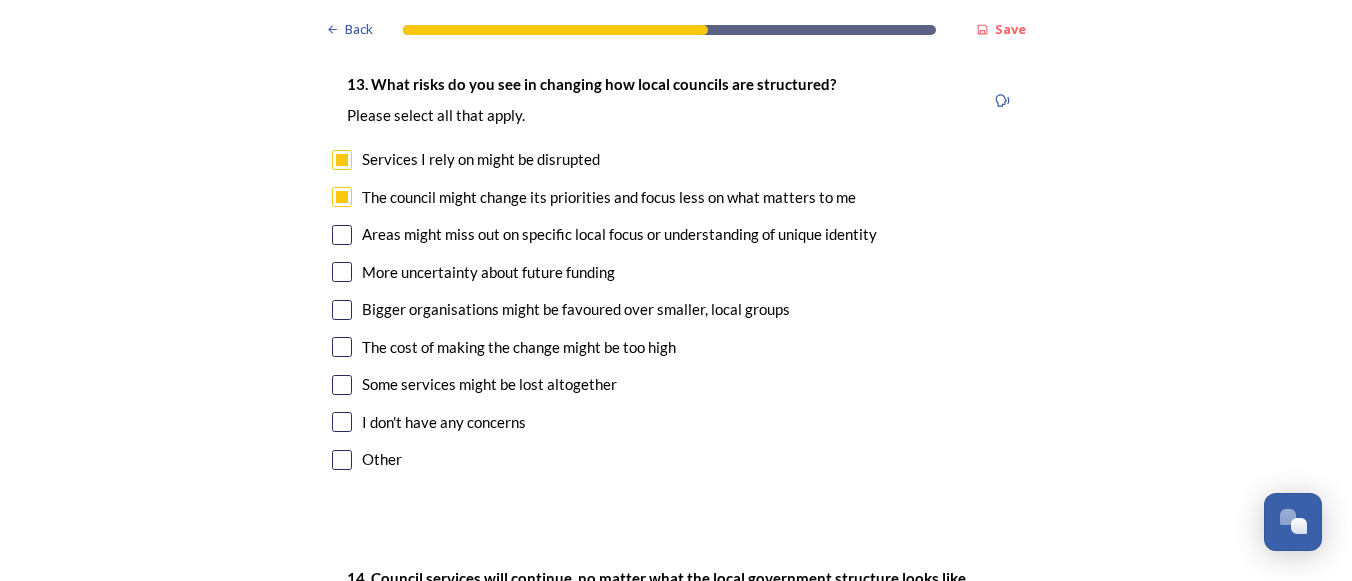 click at bounding box center [342, 272] 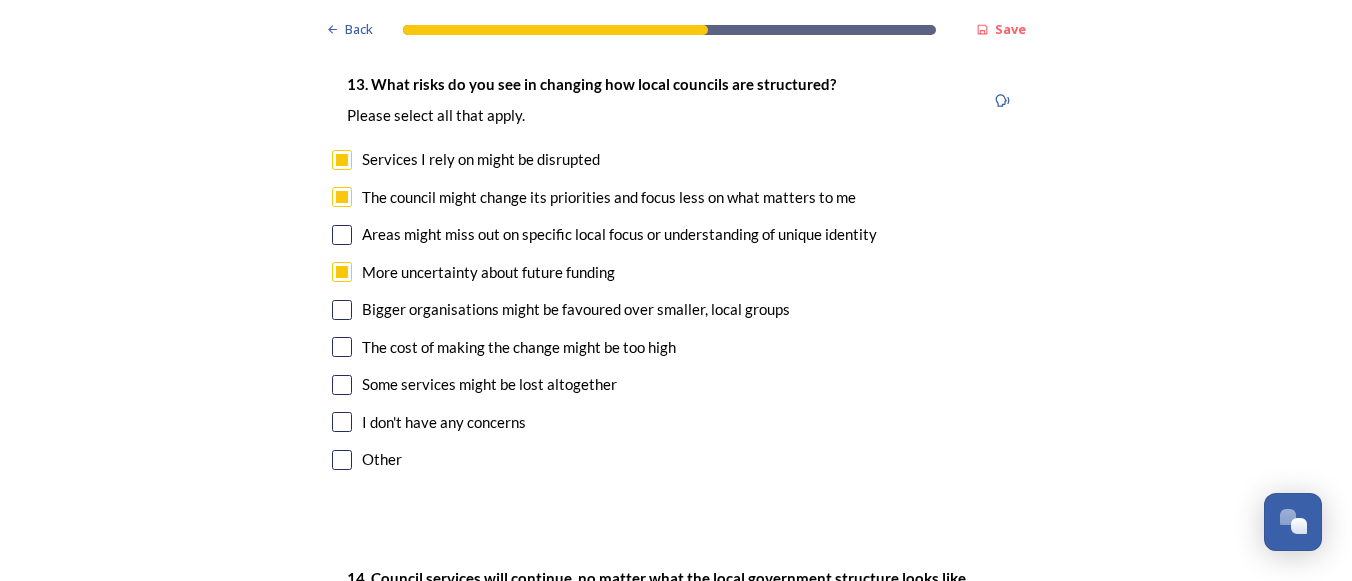 click at bounding box center (342, 310) 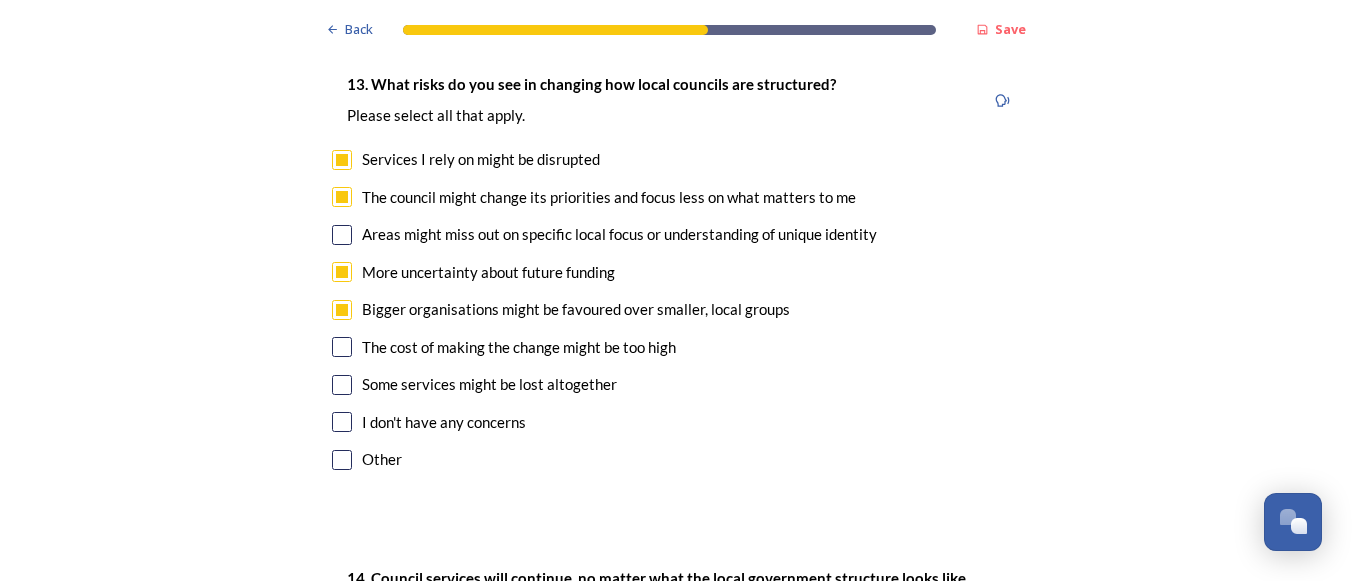 click at bounding box center (342, 347) 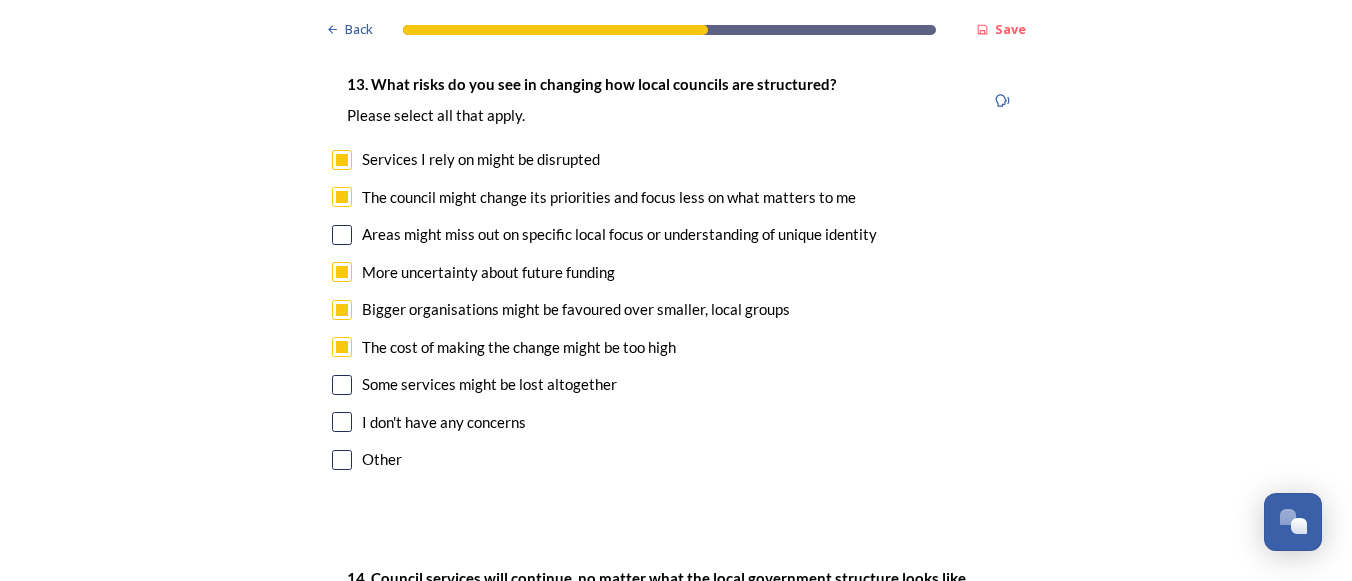 click at bounding box center (342, 385) 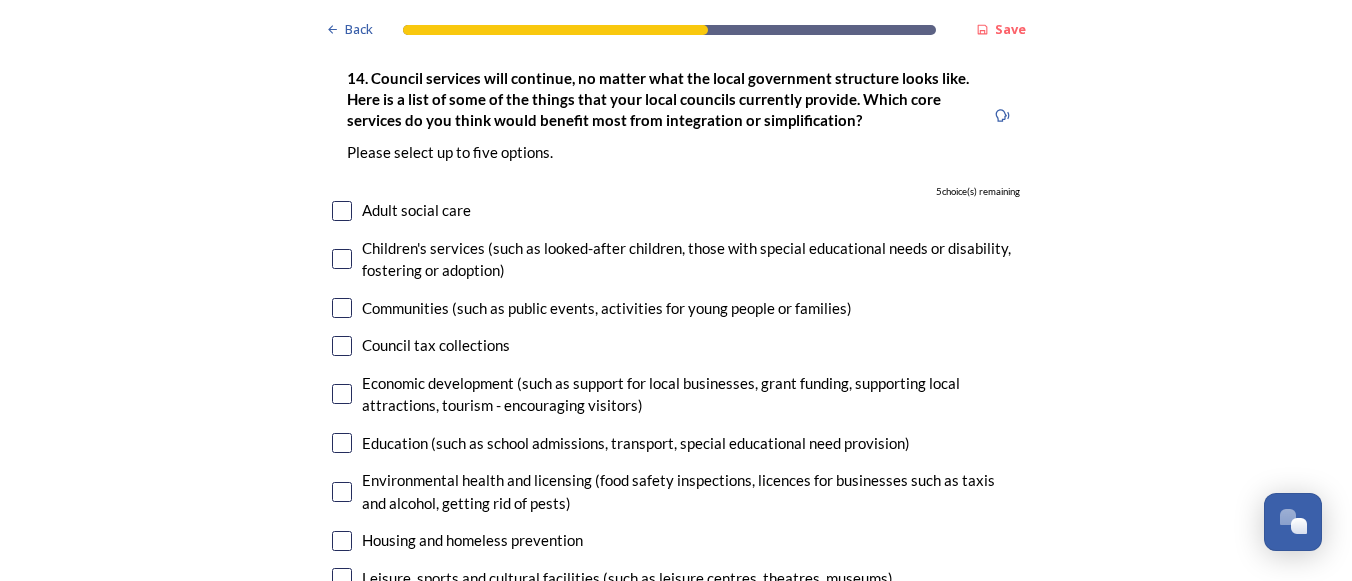 scroll, scrollTop: 4800, scrollLeft: 0, axis: vertical 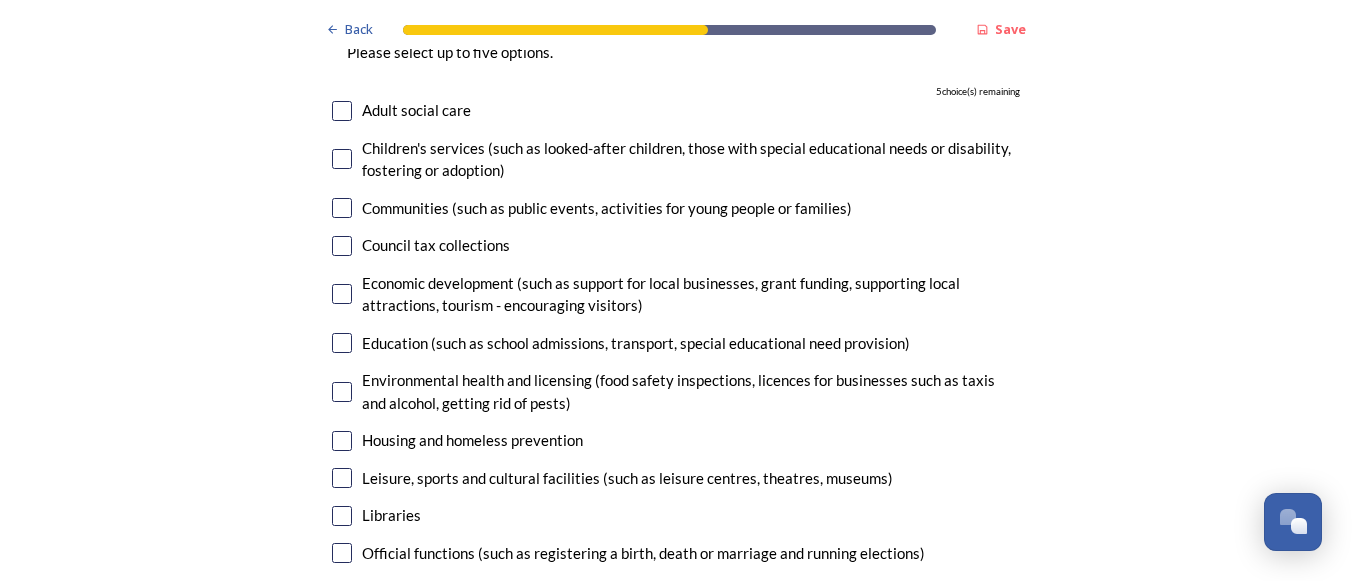 click at bounding box center [342, 159] 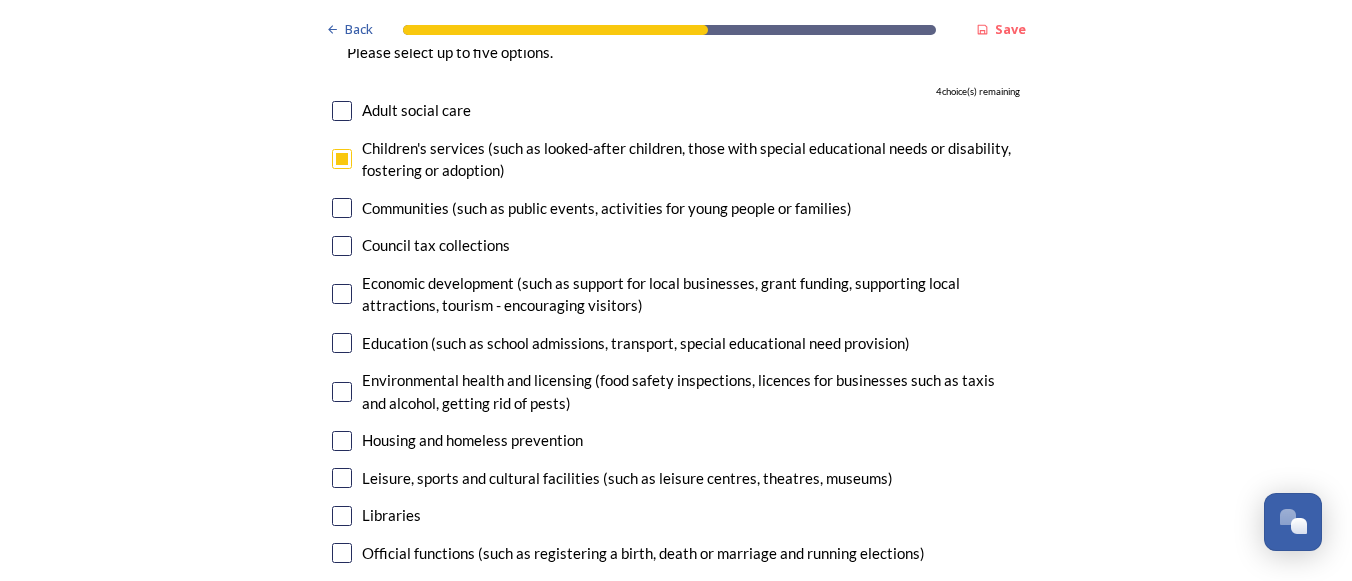 click at bounding box center [342, 246] 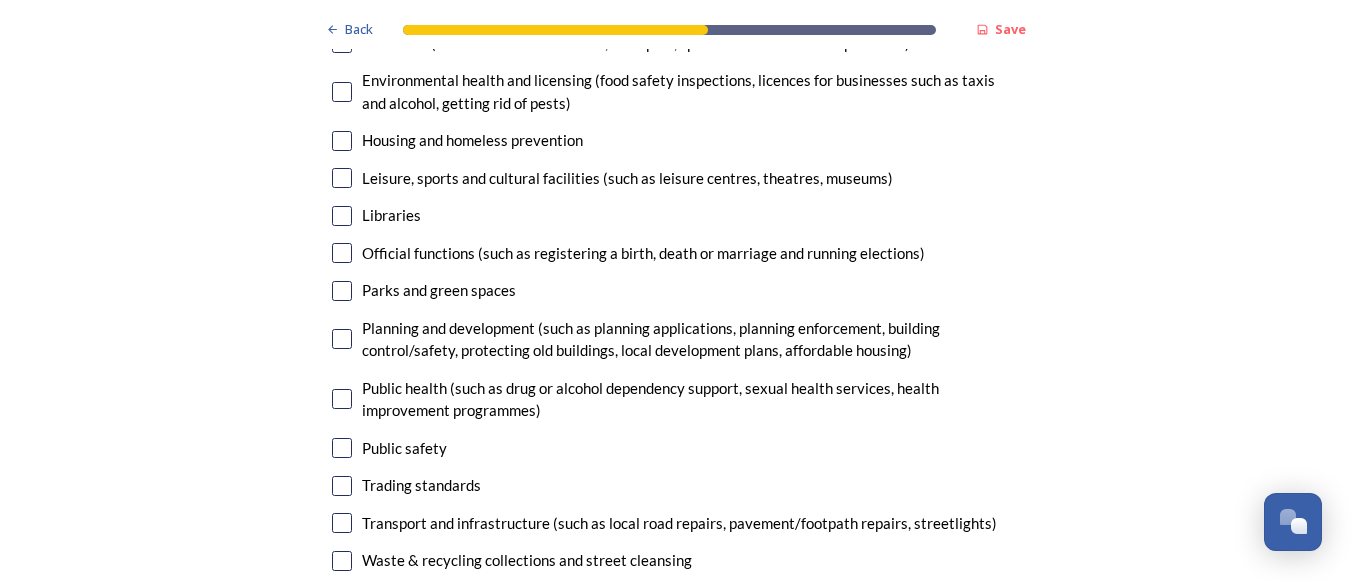 scroll, scrollTop: 5200, scrollLeft: 0, axis: vertical 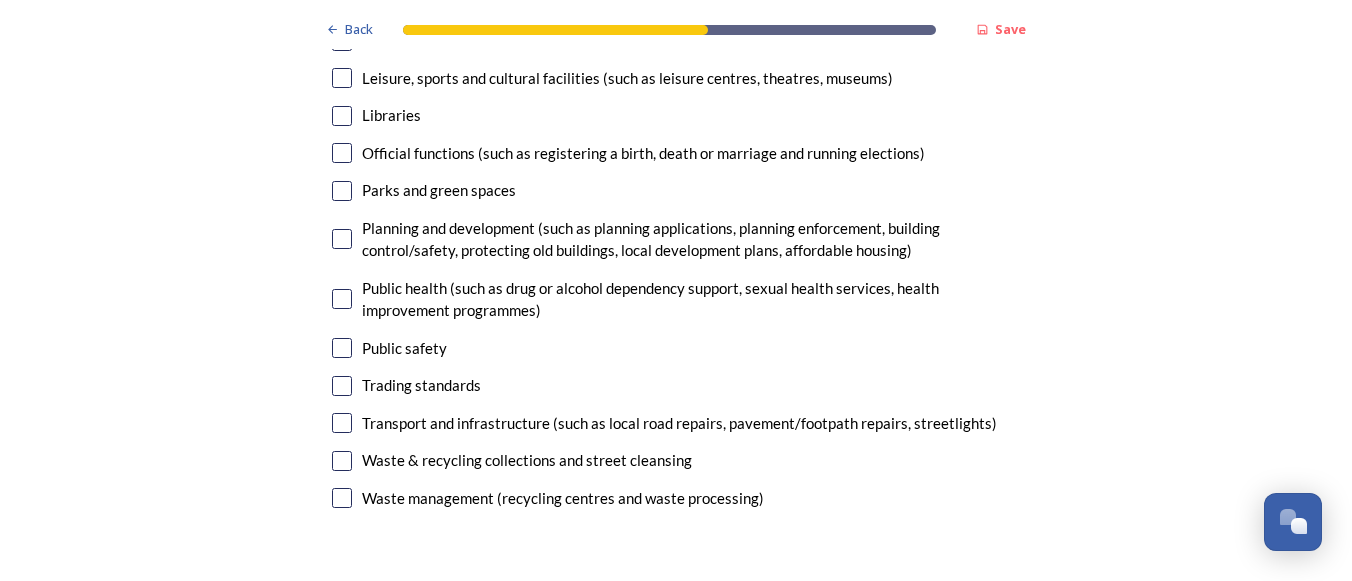 click at bounding box center (342, 386) 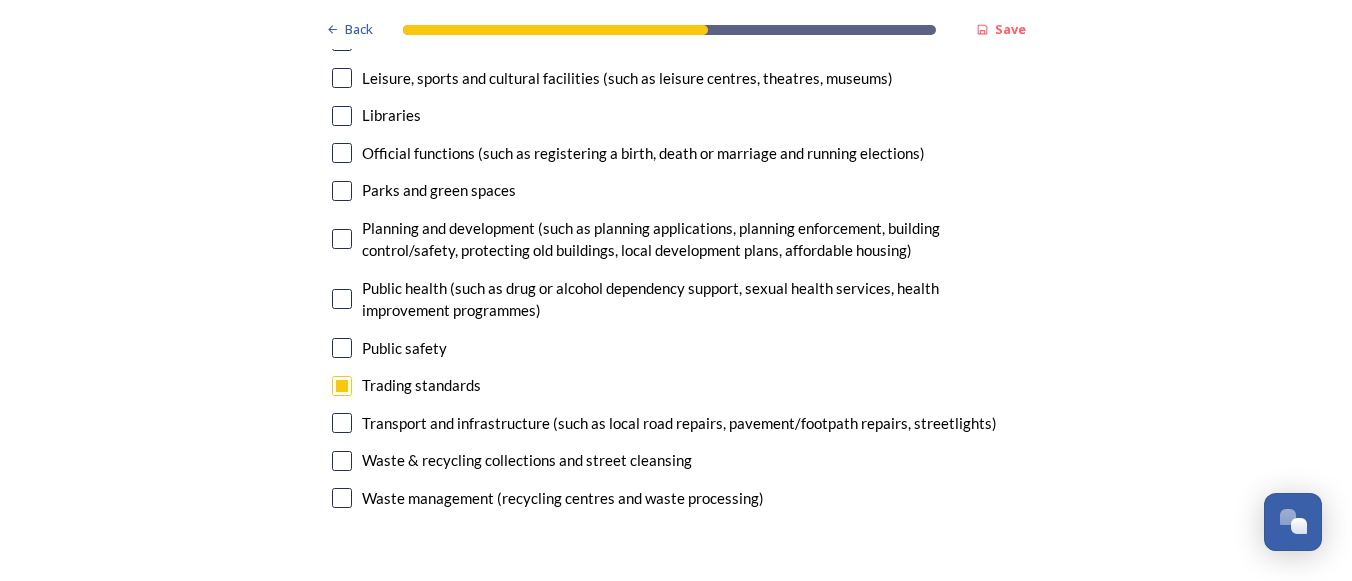 click at bounding box center [342, 498] 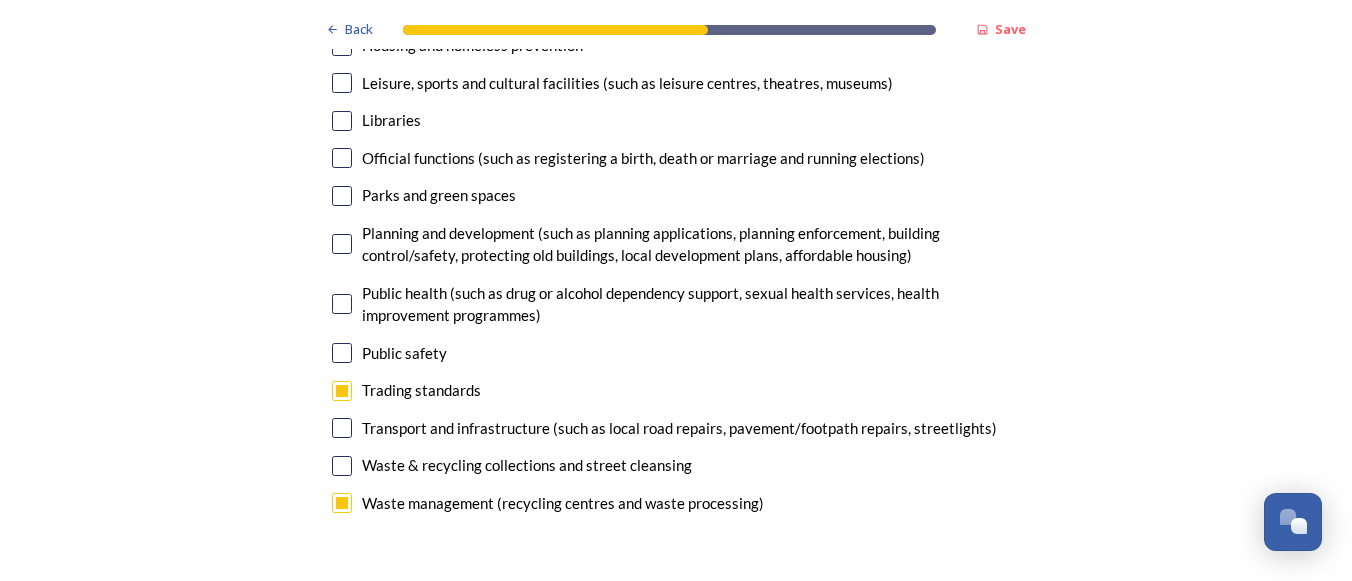 scroll, scrollTop: 5200, scrollLeft: 0, axis: vertical 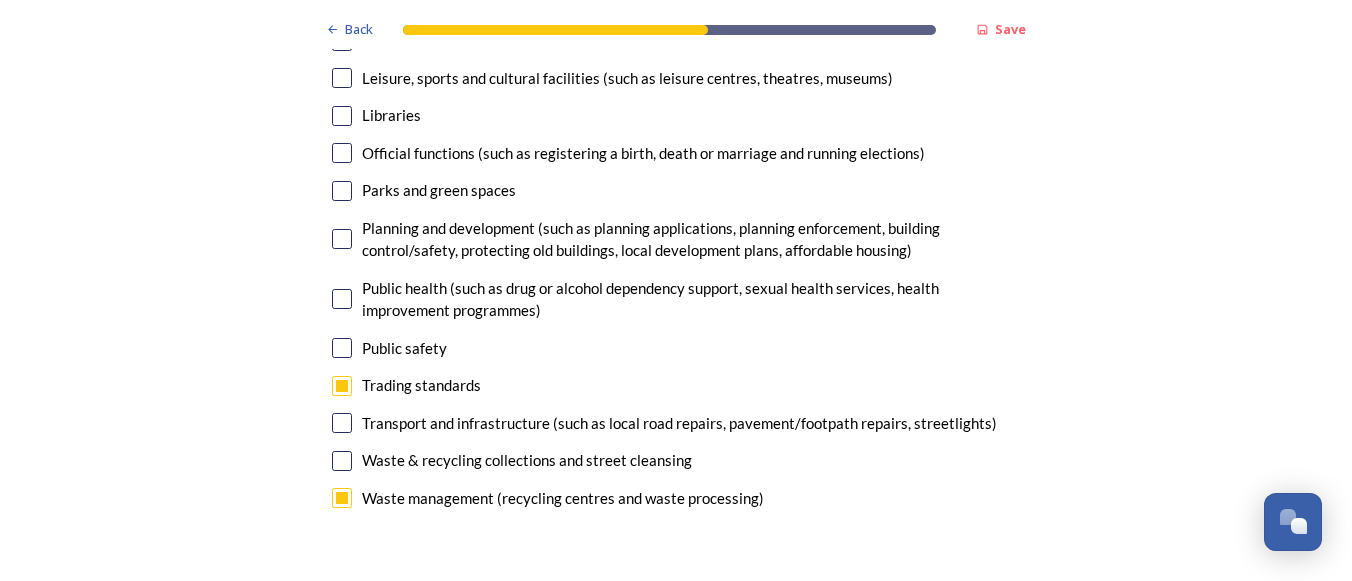 click at bounding box center (342, 461) 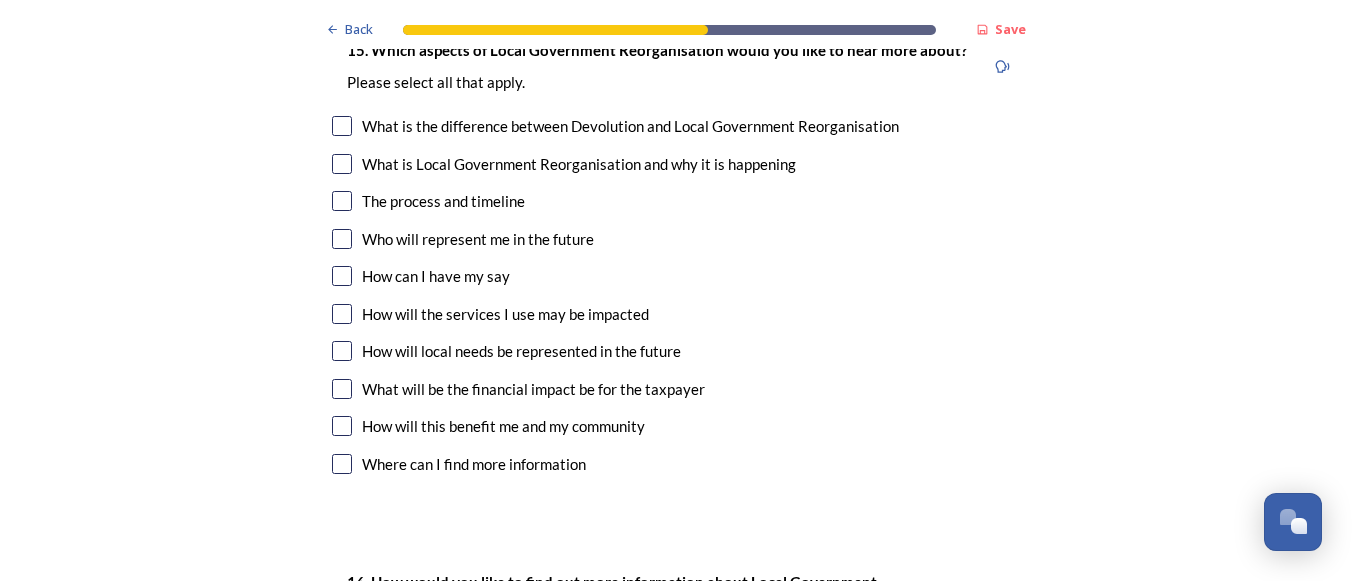 scroll, scrollTop: 5800, scrollLeft: 0, axis: vertical 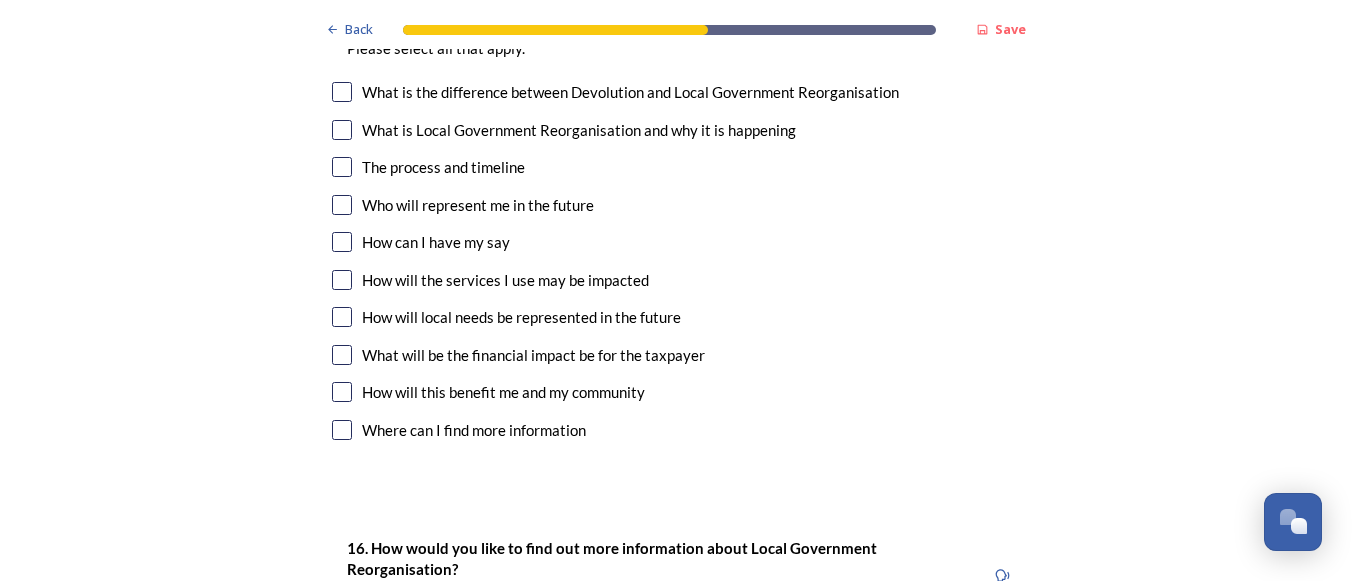 click at bounding box center (342, 205) 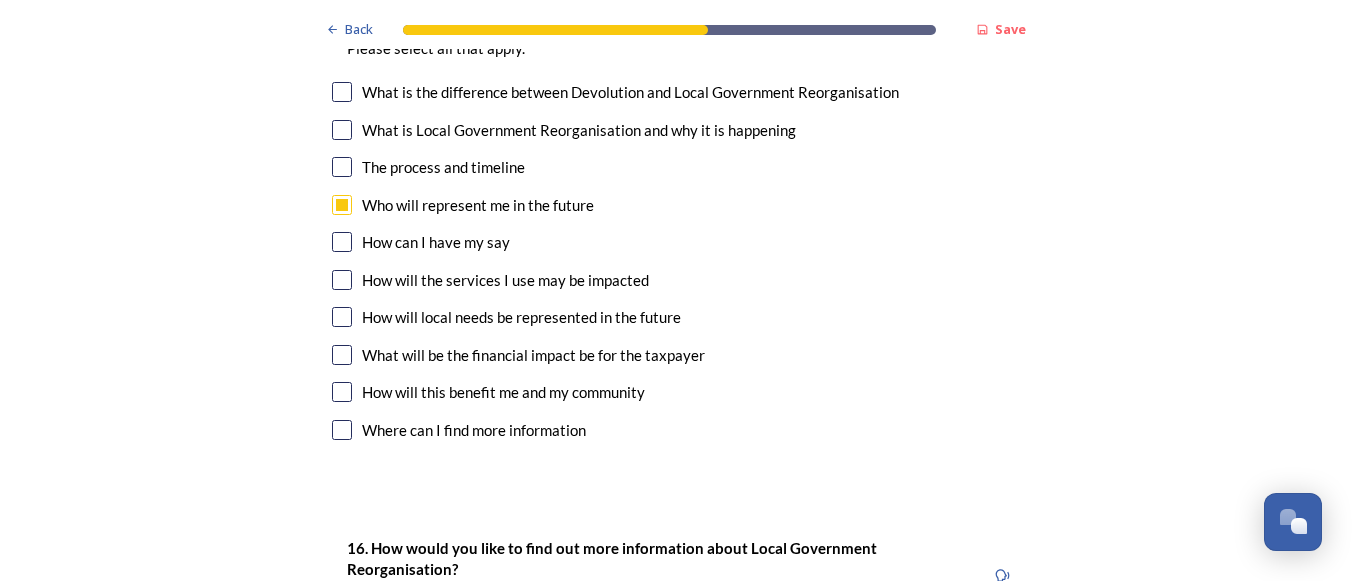 click at bounding box center (342, 242) 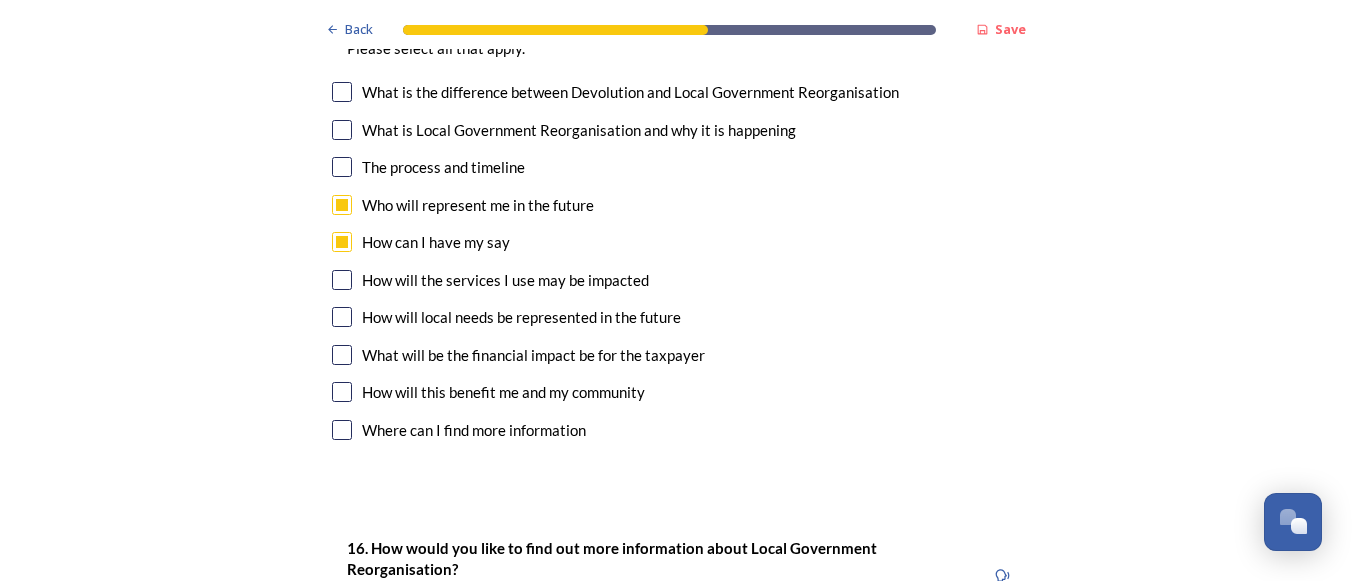 click at bounding box center [342, 280] 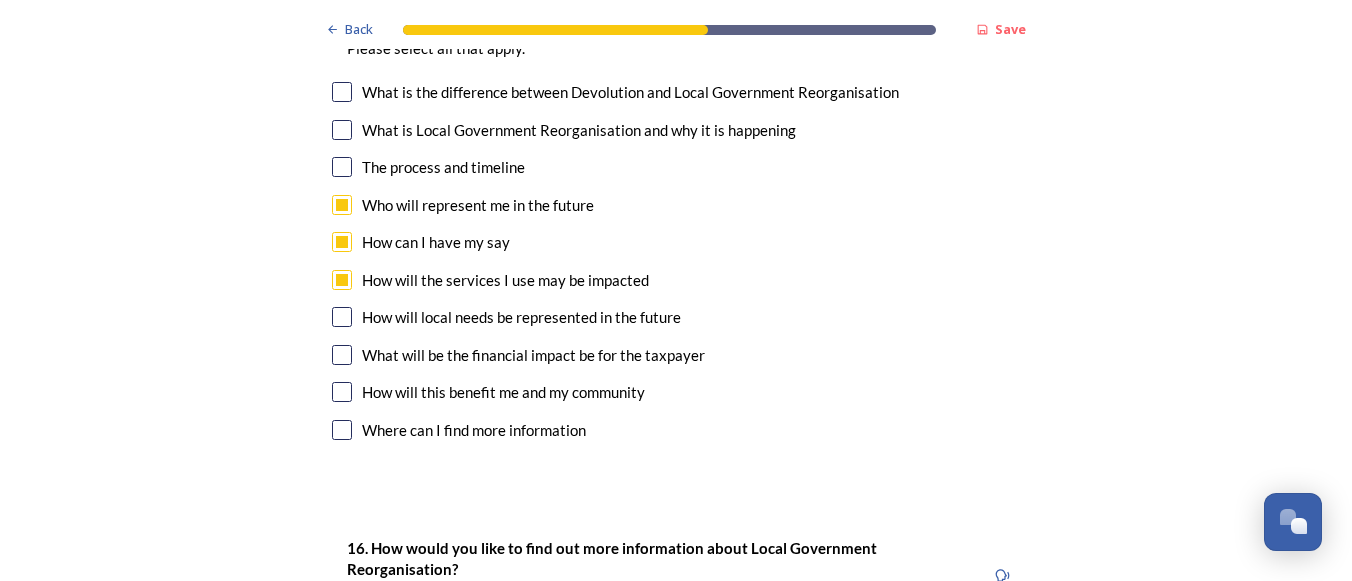 click at bounding box center [342, 317] 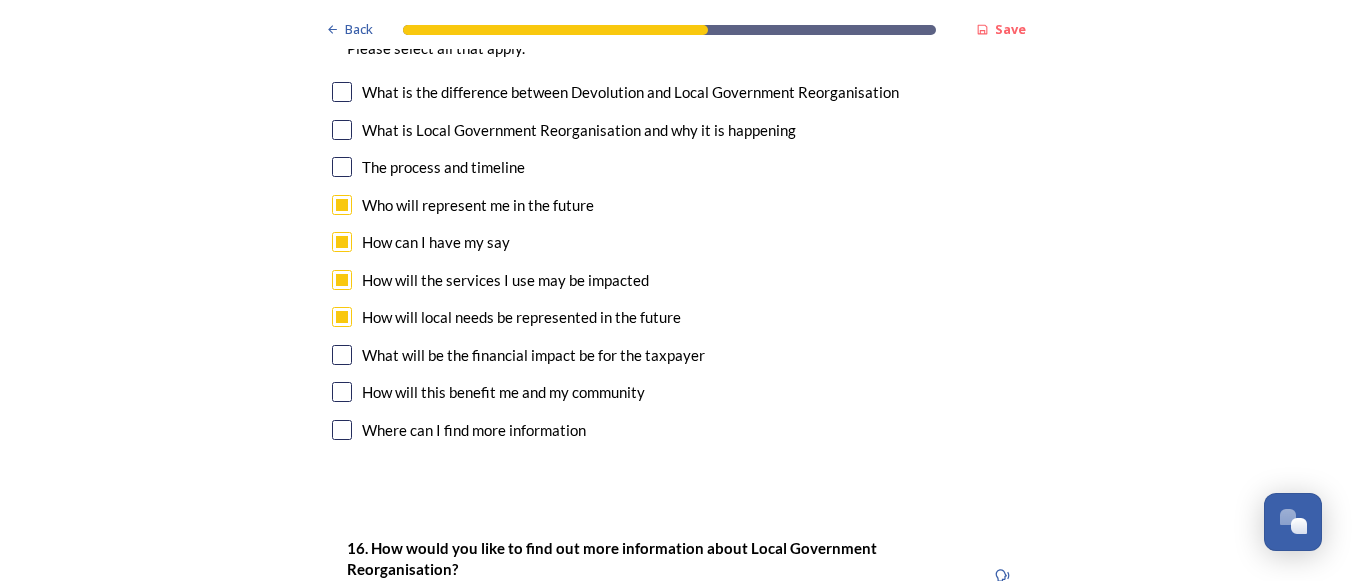 click at bounding box center [342, 355] 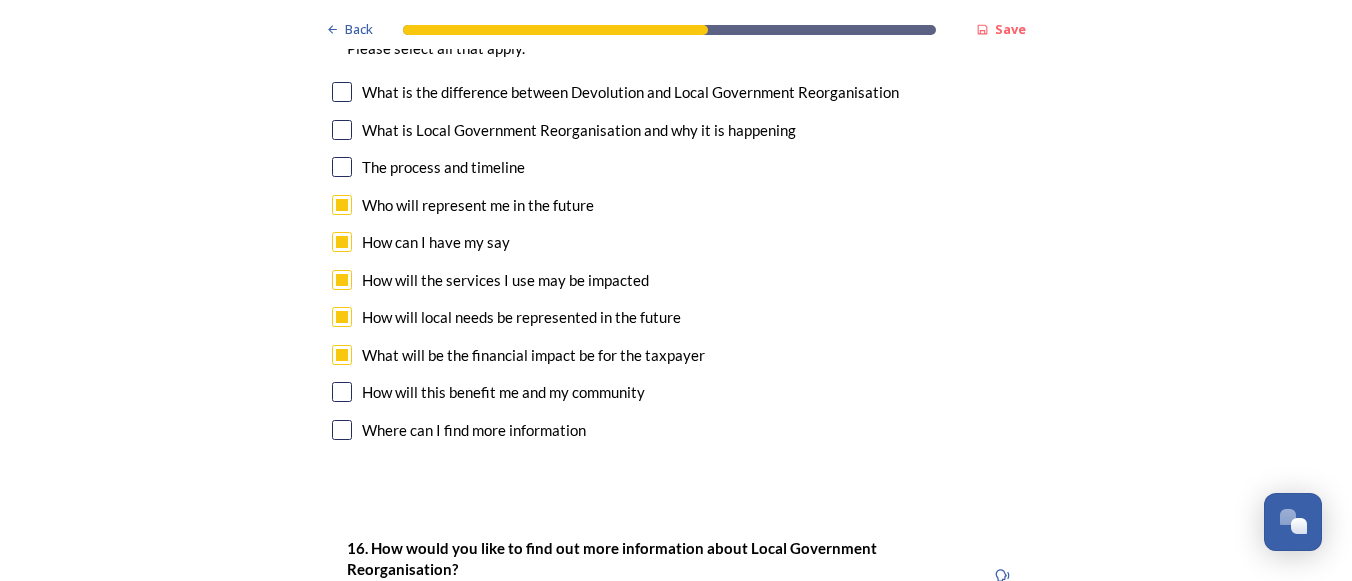 click at bounding box center [342, 392] 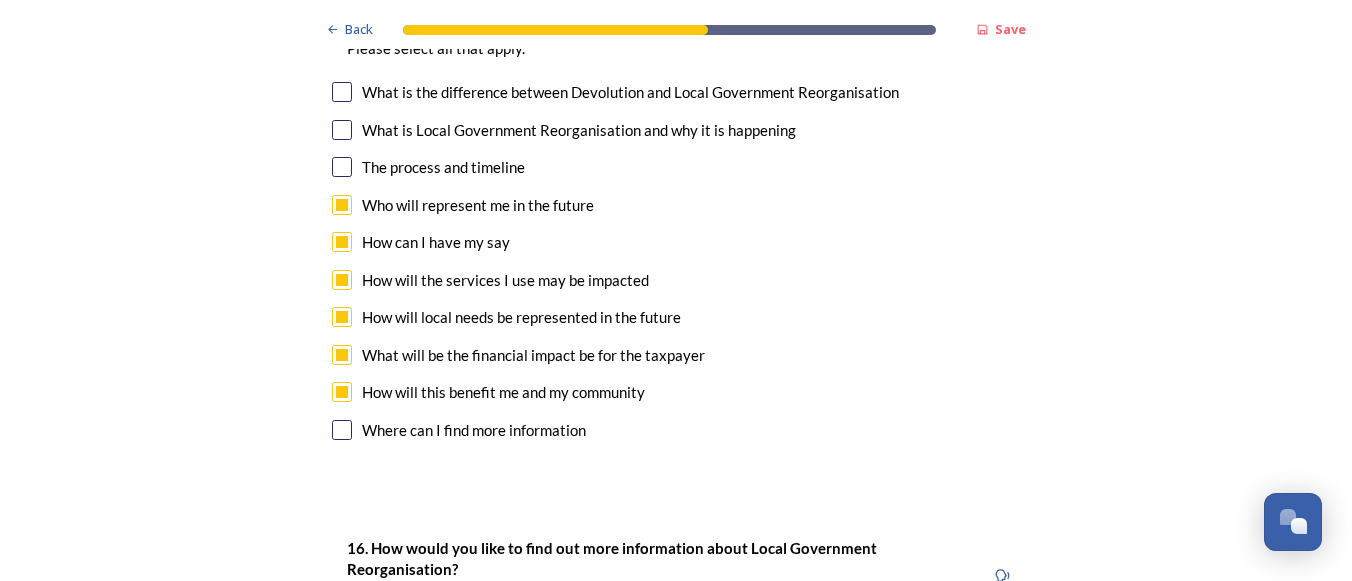 click at bounding box center (342, 430) 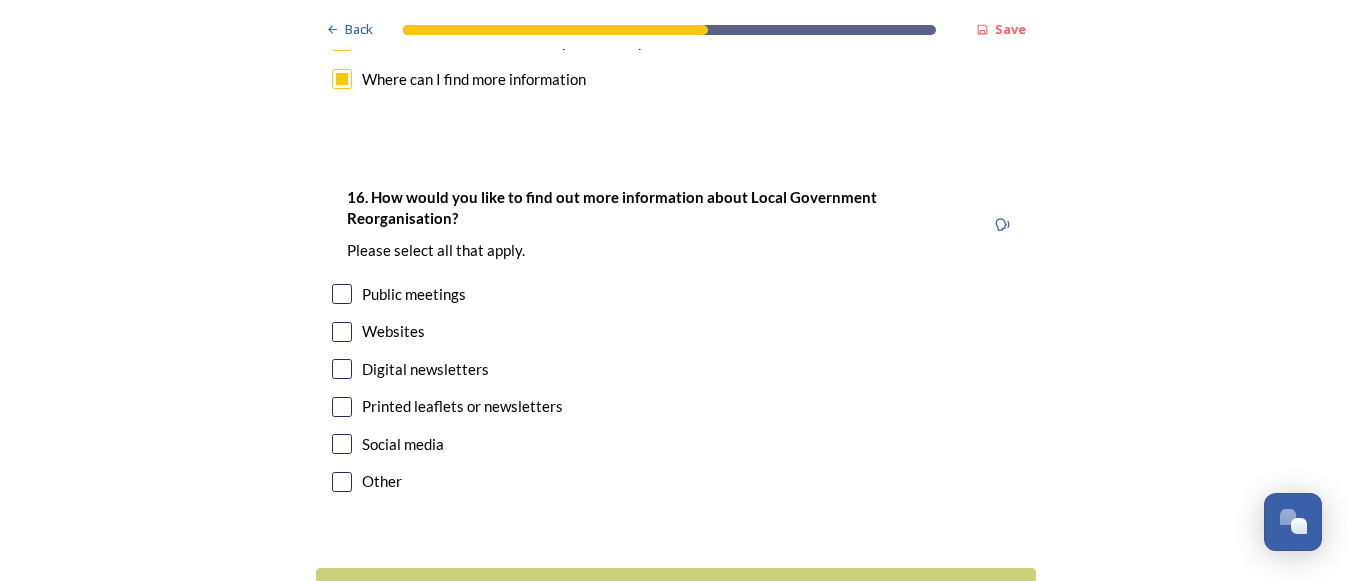 scroll, scrollTop: 6200, scrollLeft: 0, axis: vertical 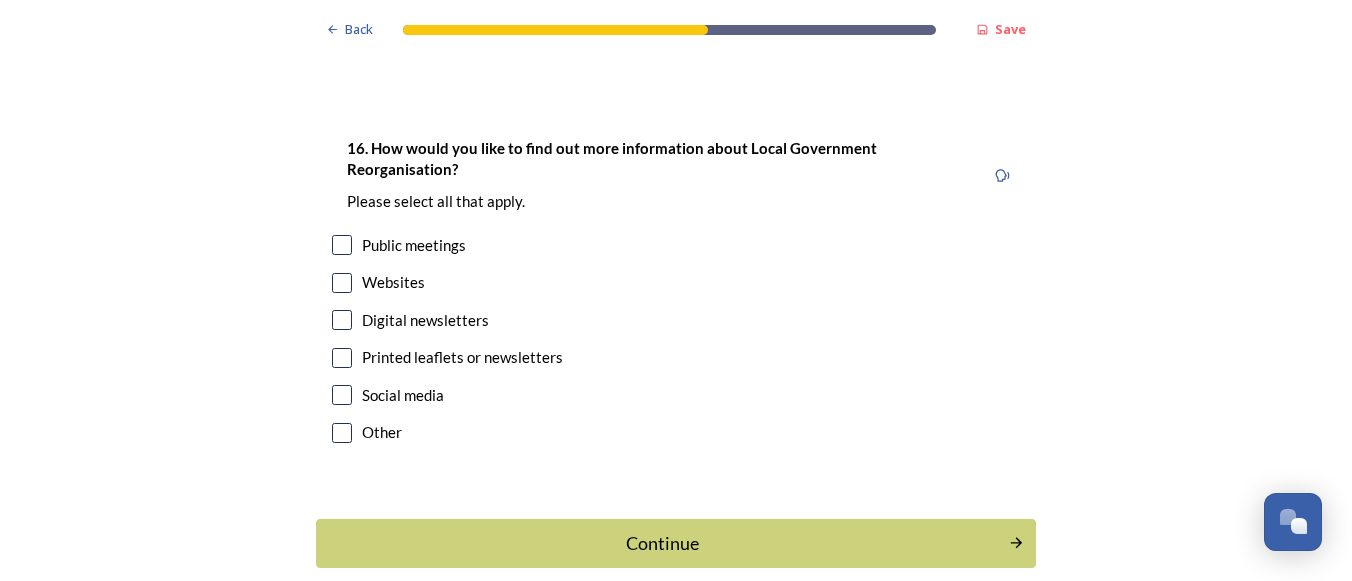 click at bounding box center (342, 283) 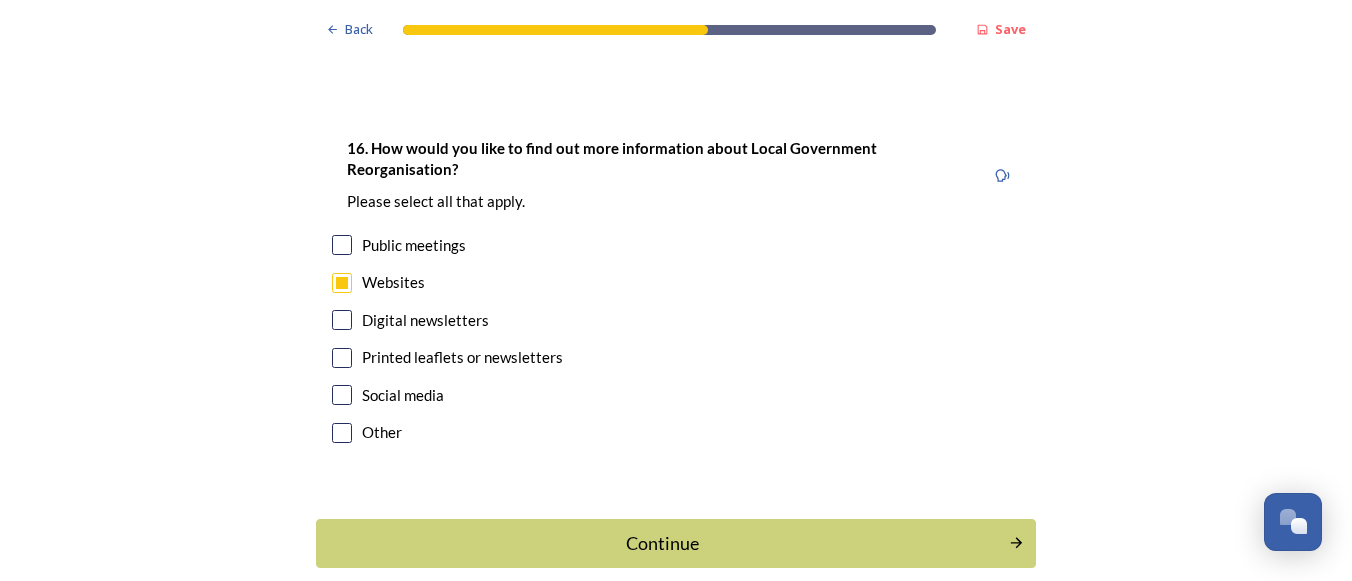 click at bounding box center [342, 320] 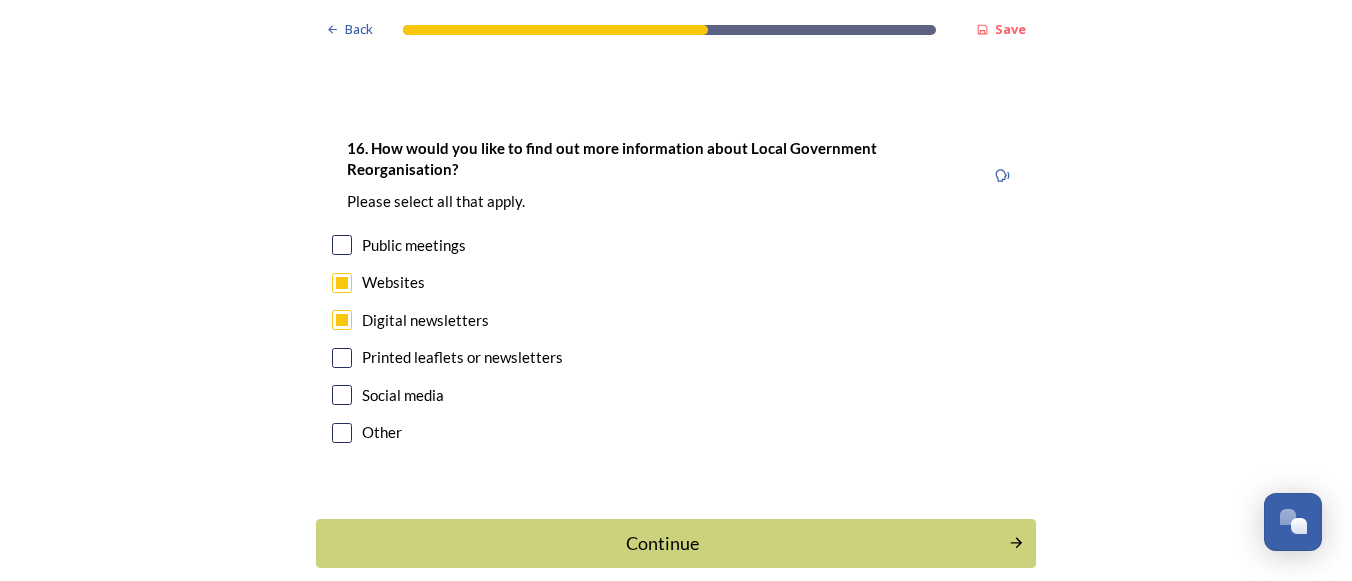 click on "Public meetings" at bounding box center (676, 245) 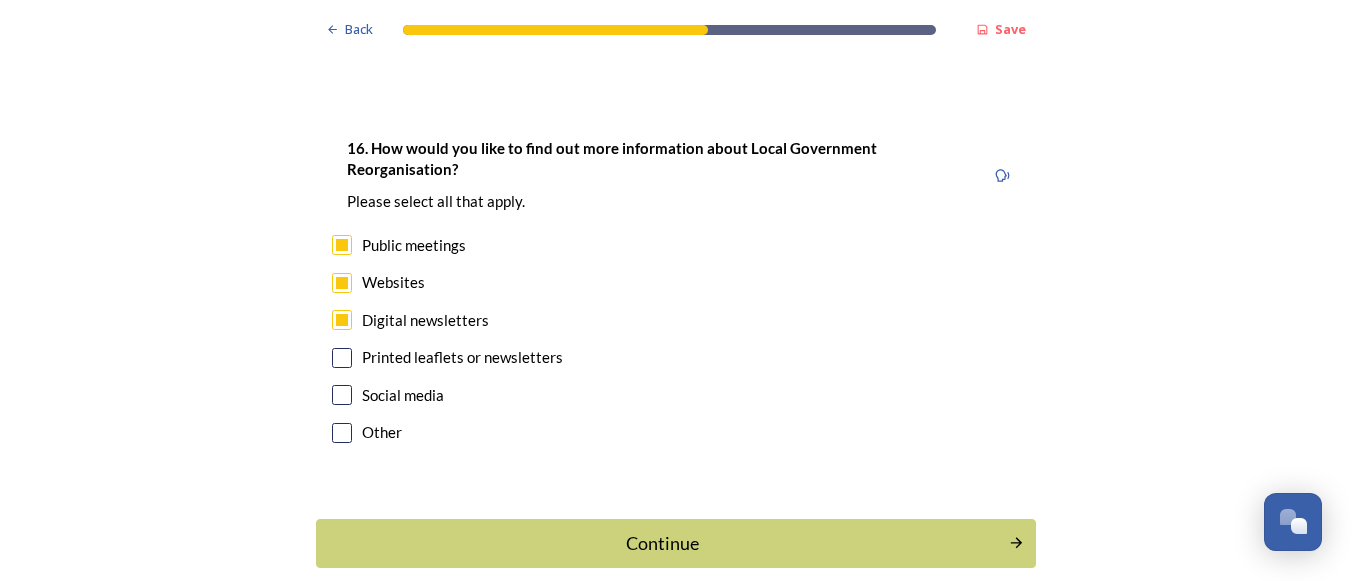 checkbox on "true" 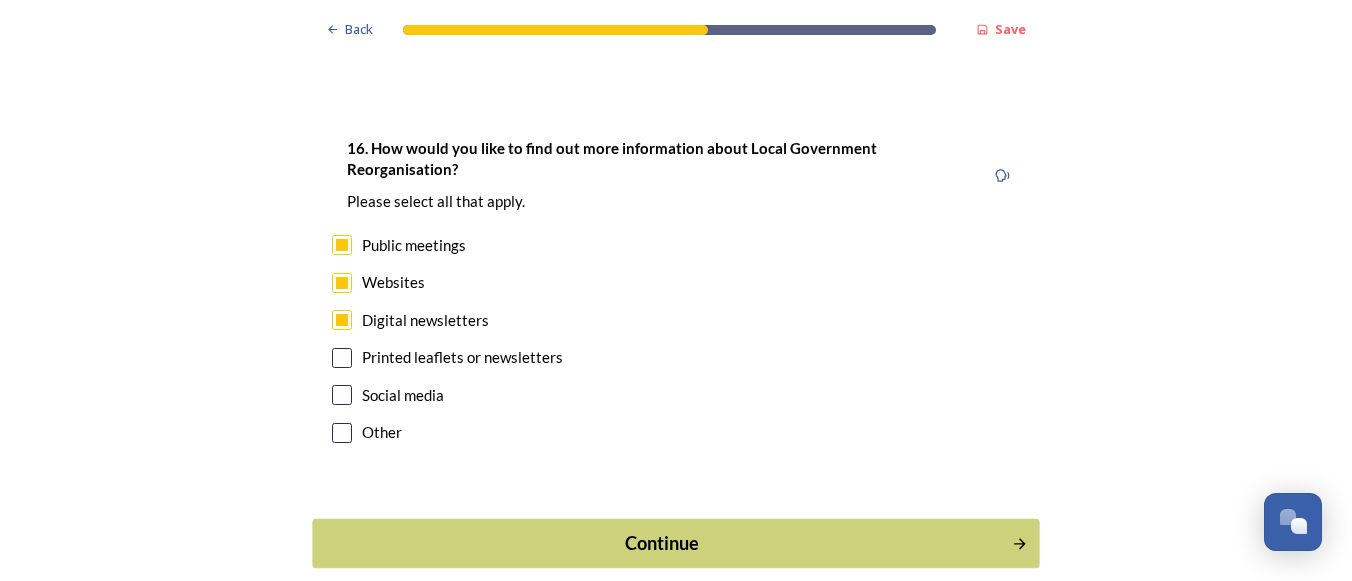click on "Continue" at bounding box center [662, 543] 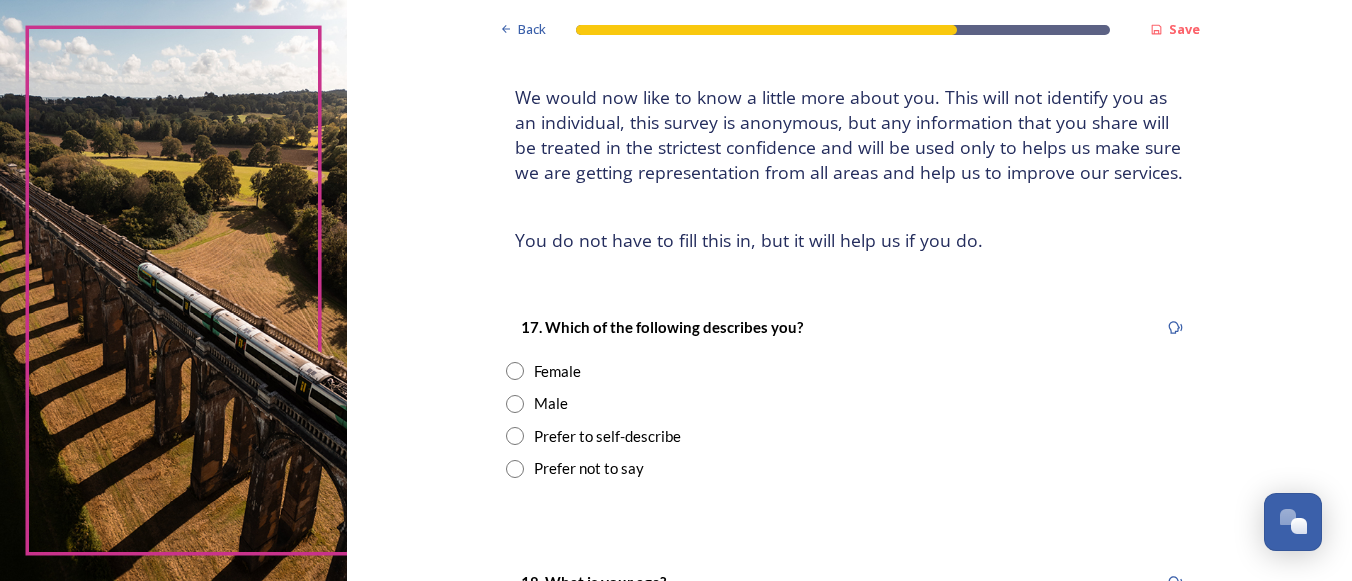 scroll, scrollTop: 200, scrollLeft: 0, axis: vertical 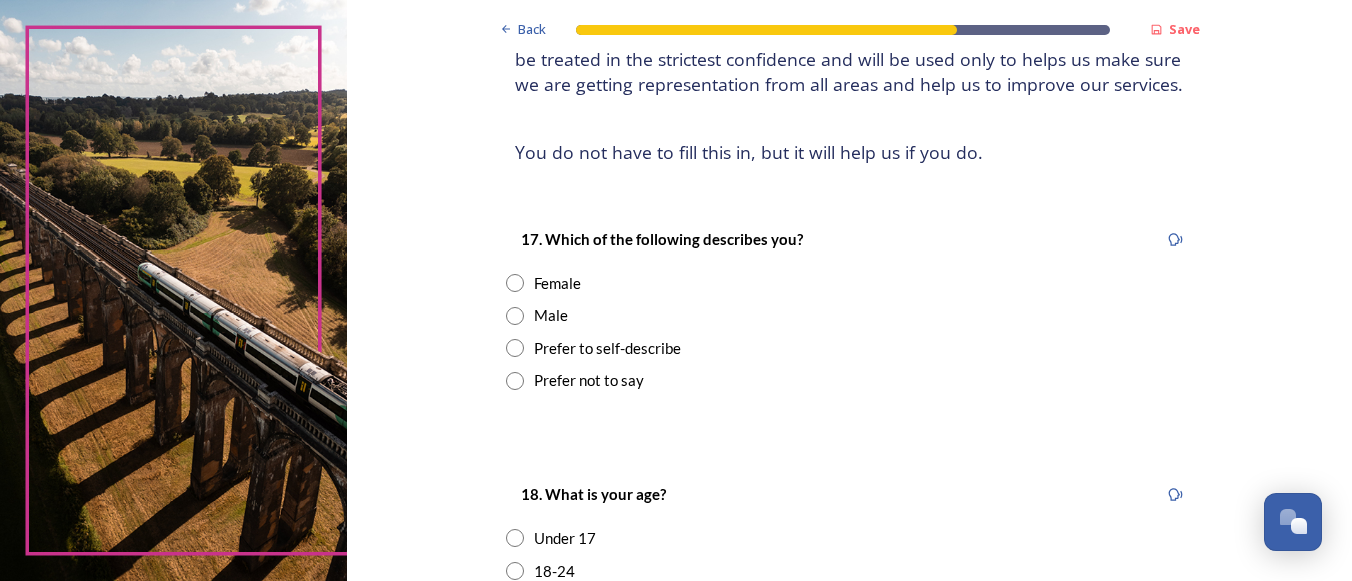 click at bounding box center [515, 283] 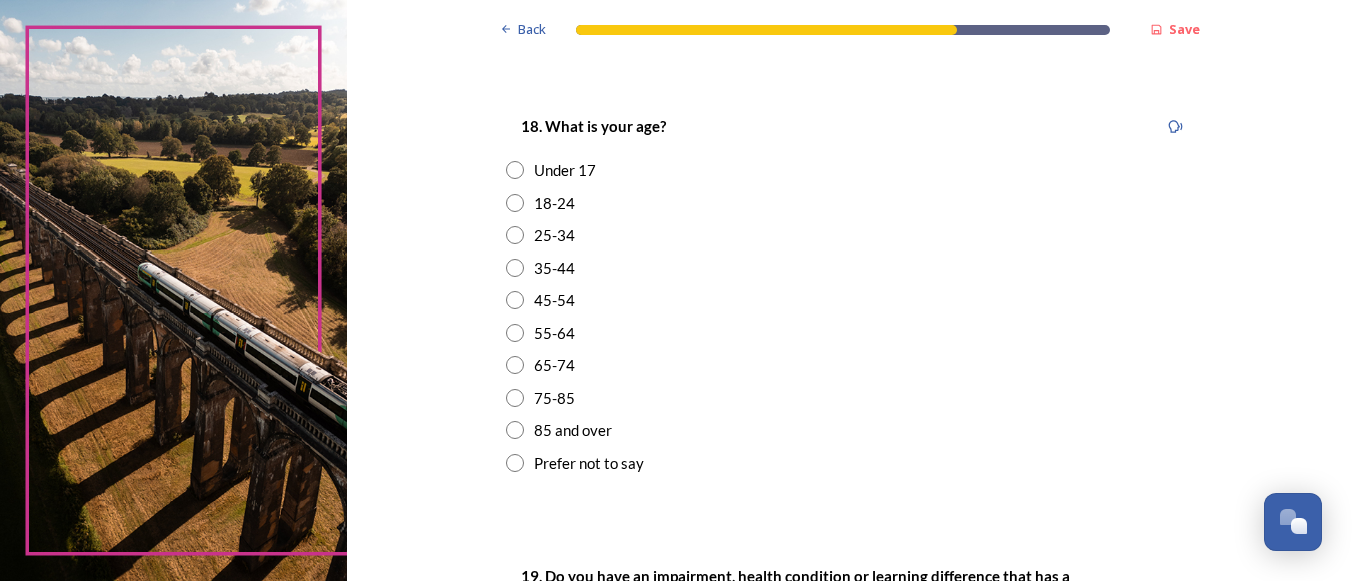 scroll, scrollTop: 600, scrollLeft: 0, axis: vertical 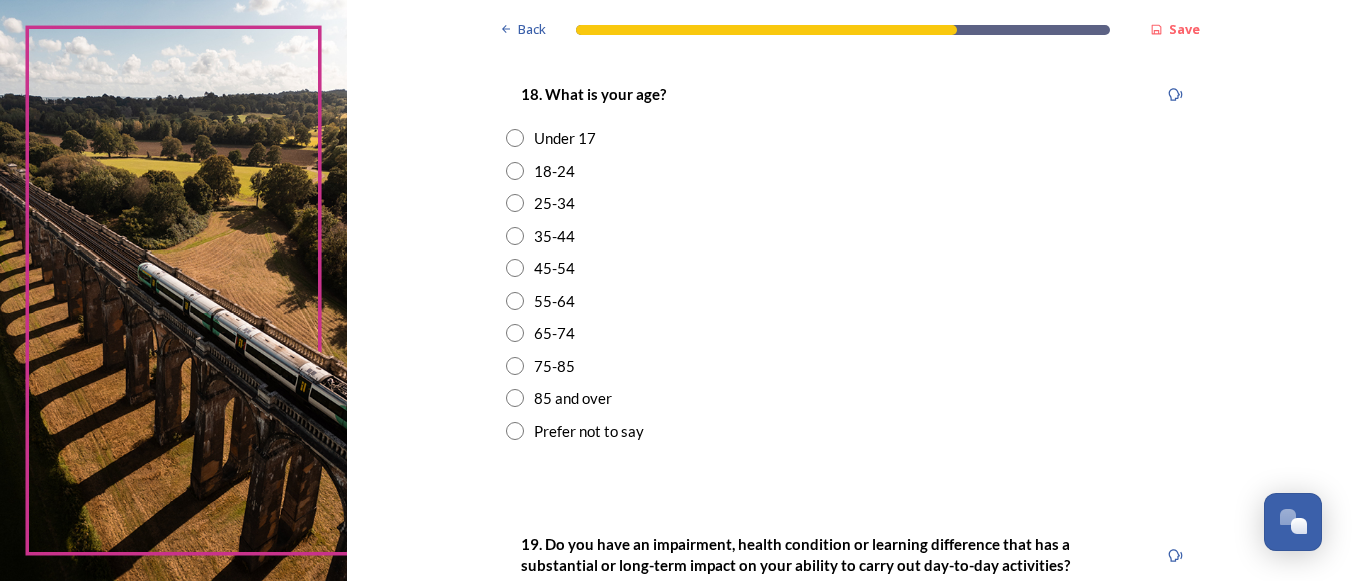 click at bounding box center [515, 366] 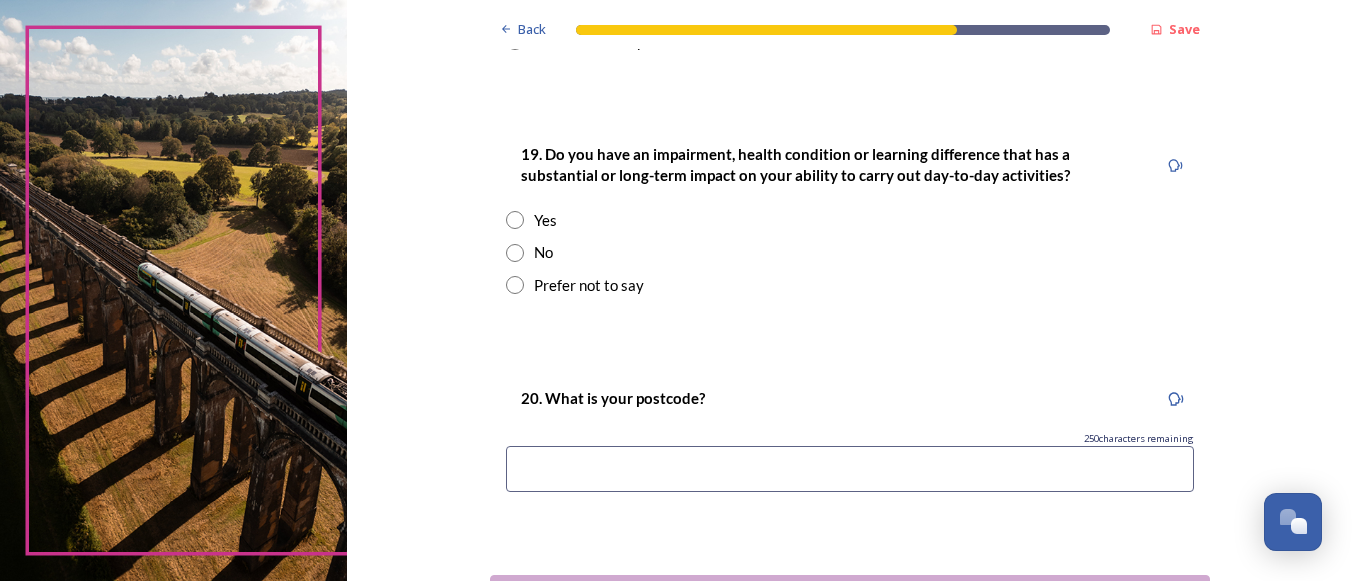 scroll, scrollTop: 1000, scrollLeft: 0, axis: vertical 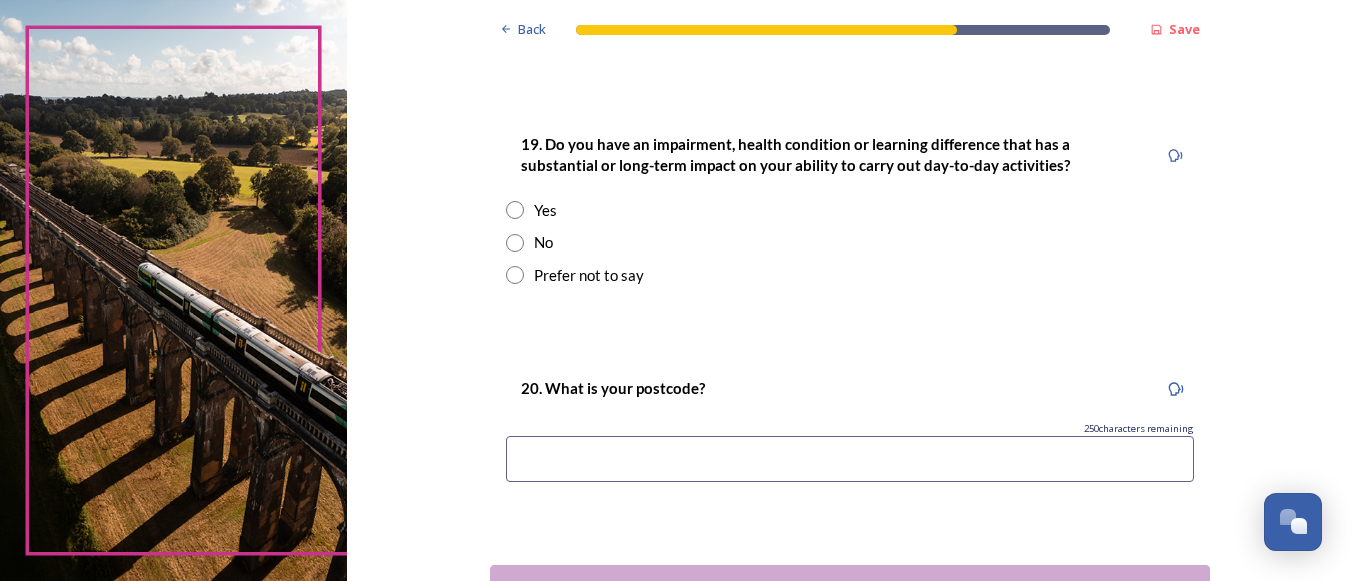 click at bounding box center [515, 243] 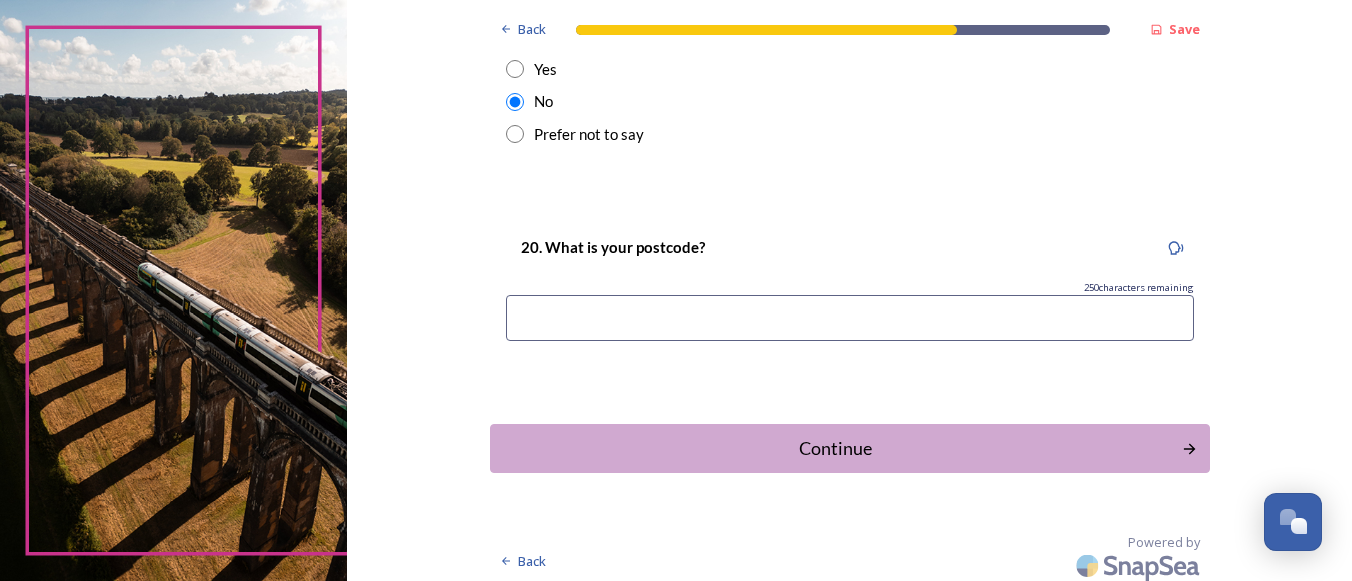 scroll, scrollTop: 1149, scrollLeft: 0, axis: vertical 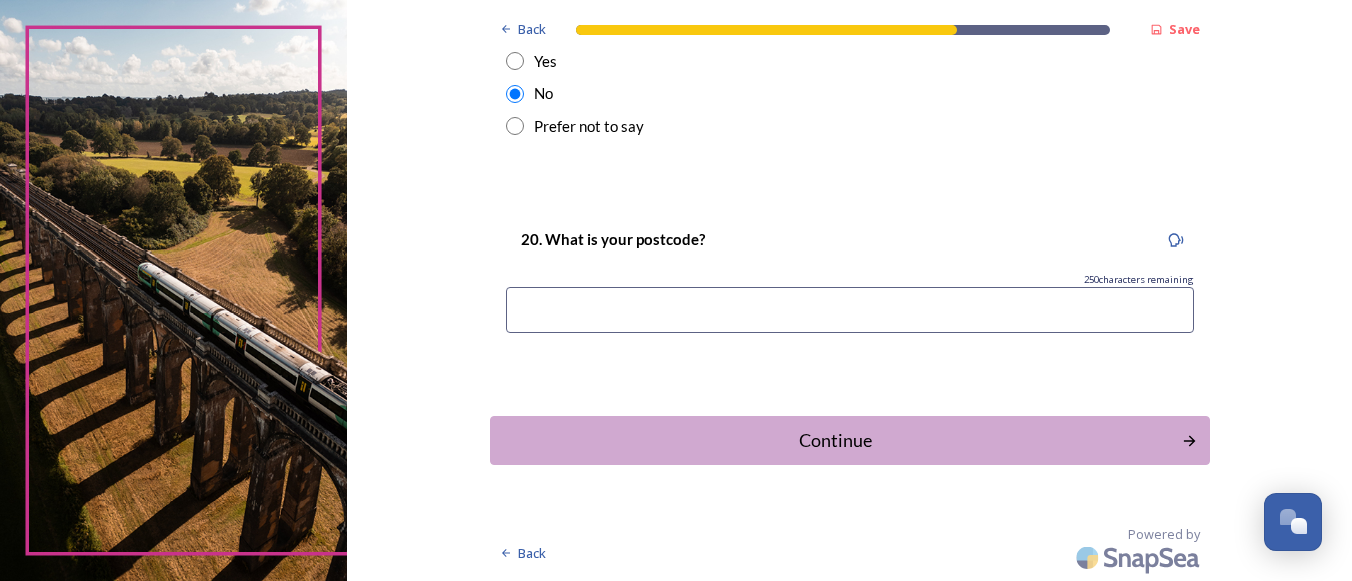 click at bounding box center [850, 310] 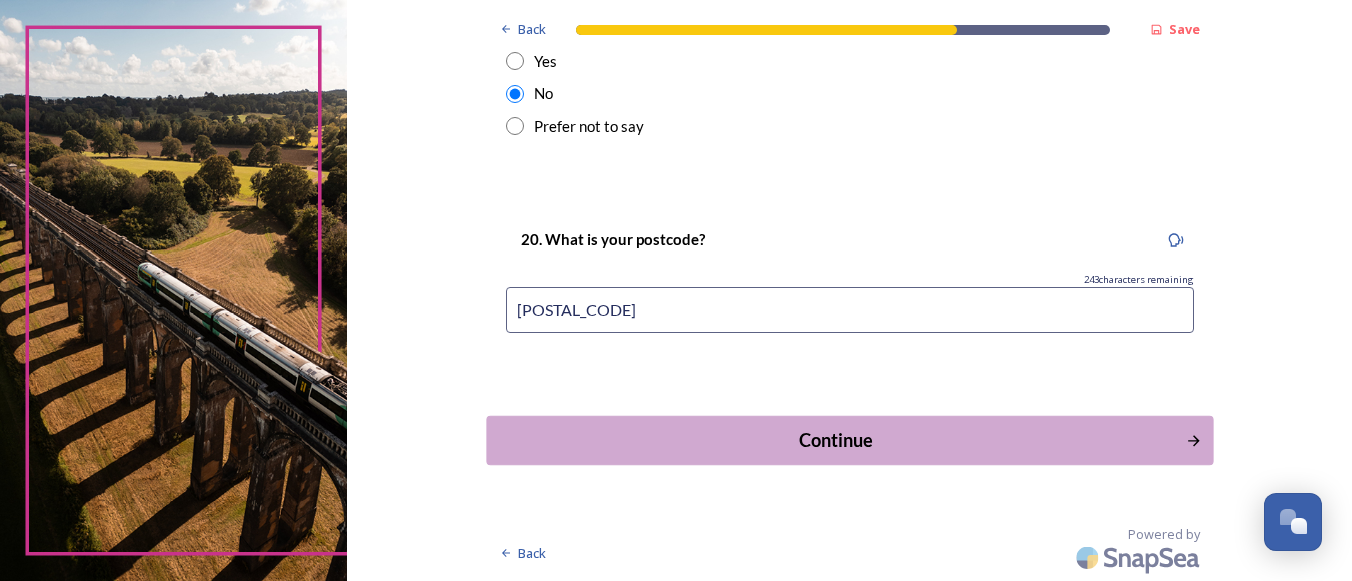 type on "[POSTAL_CODE]" 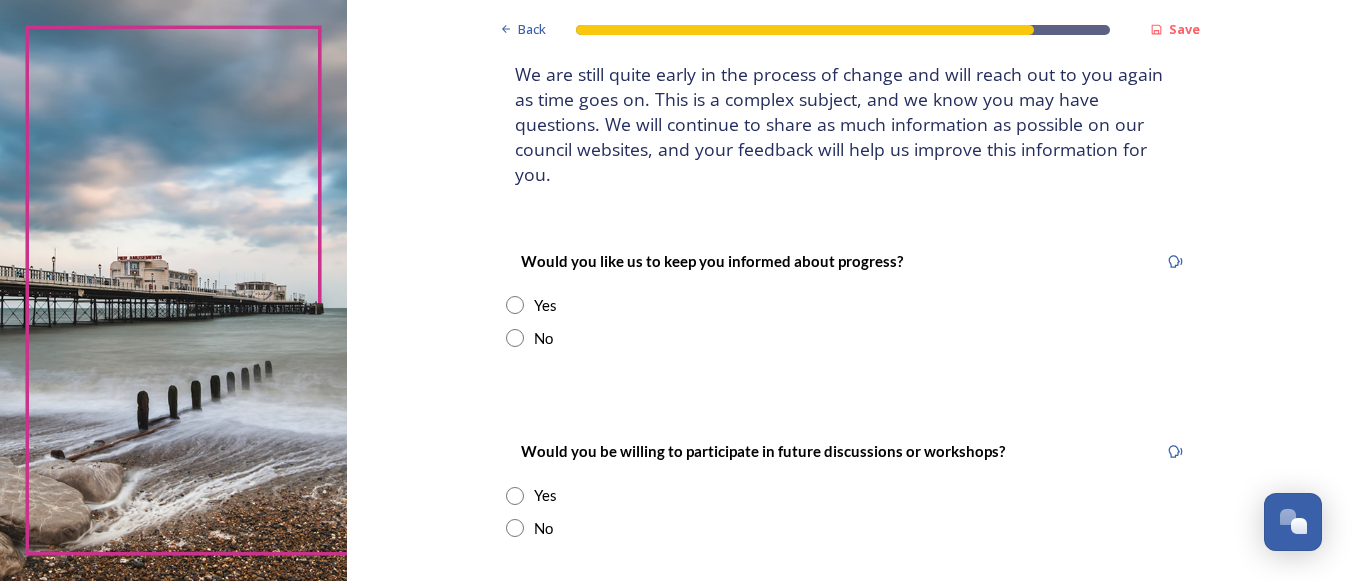 scroll, scrollTop: 200, scrollLeft: 0, axis: vertical 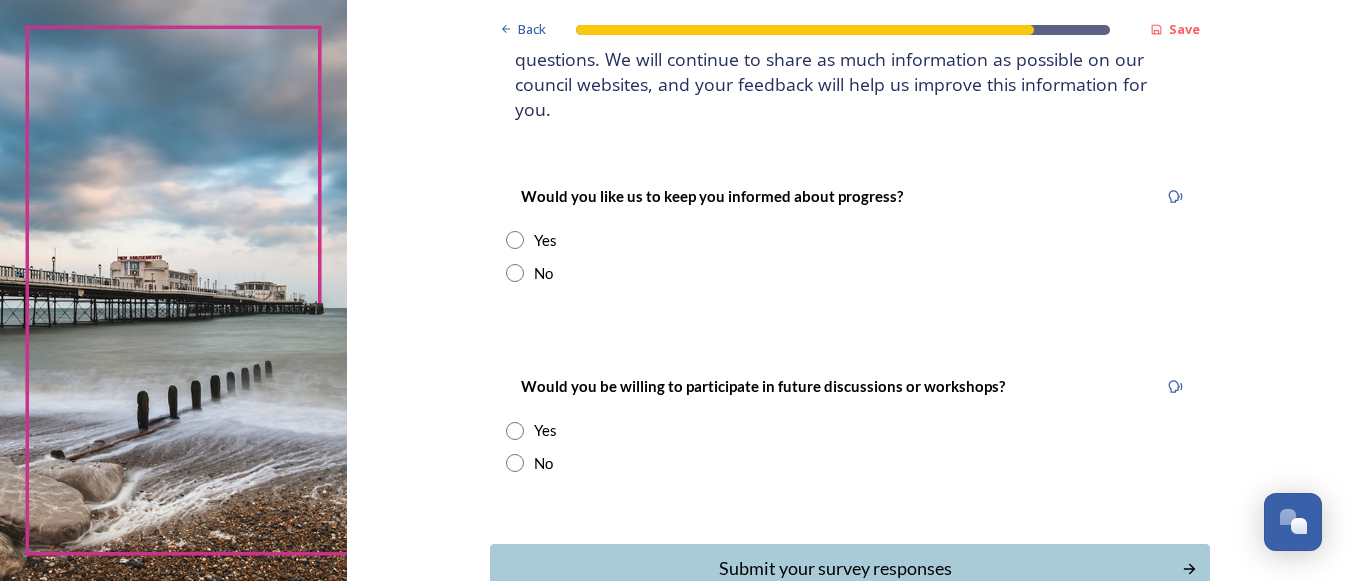 click at bounding box center (515, 240) 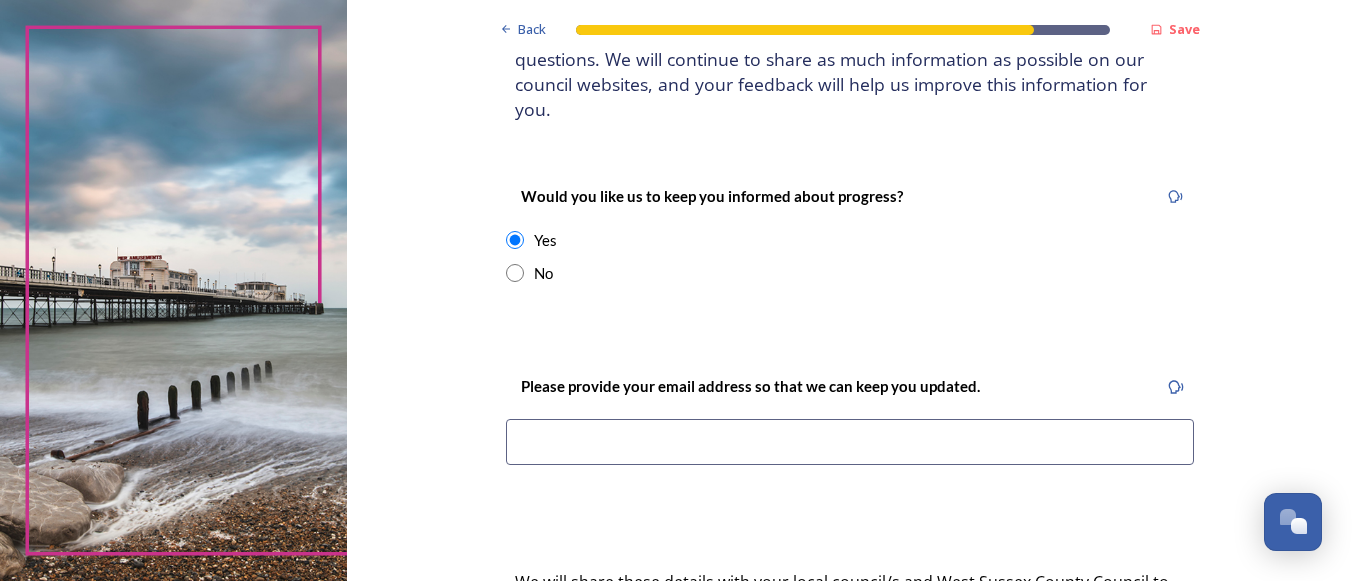 click at bounding box center [850, 442] 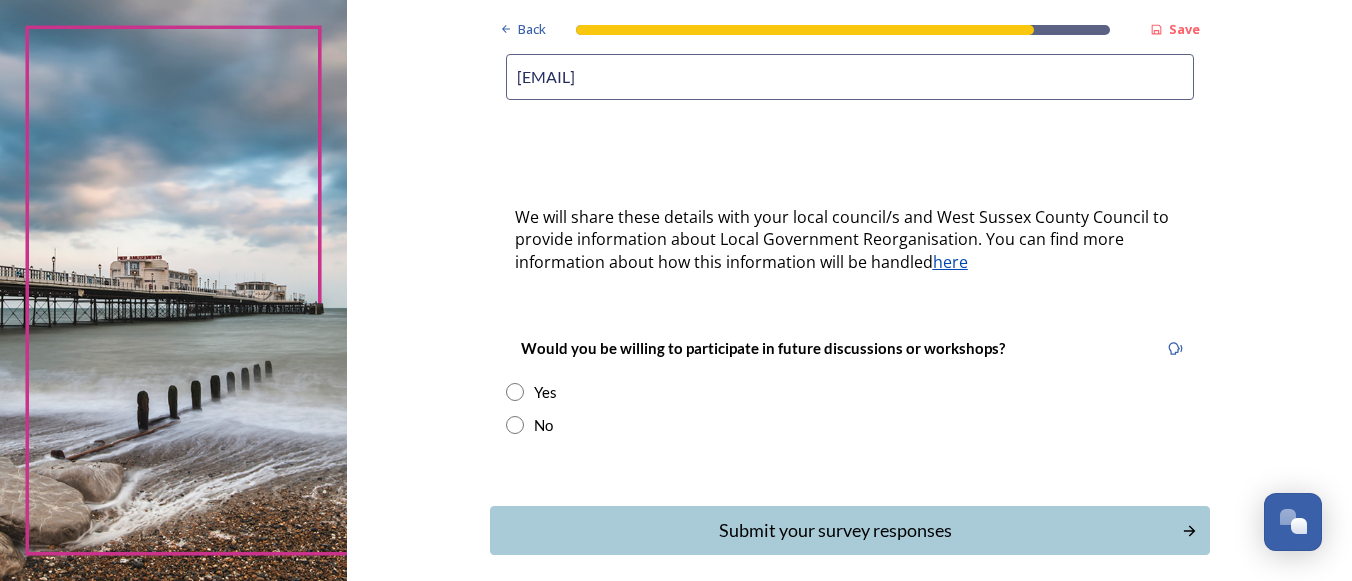 scroll, scrollTop: 600, scrollLeft: 0, axis: vertical 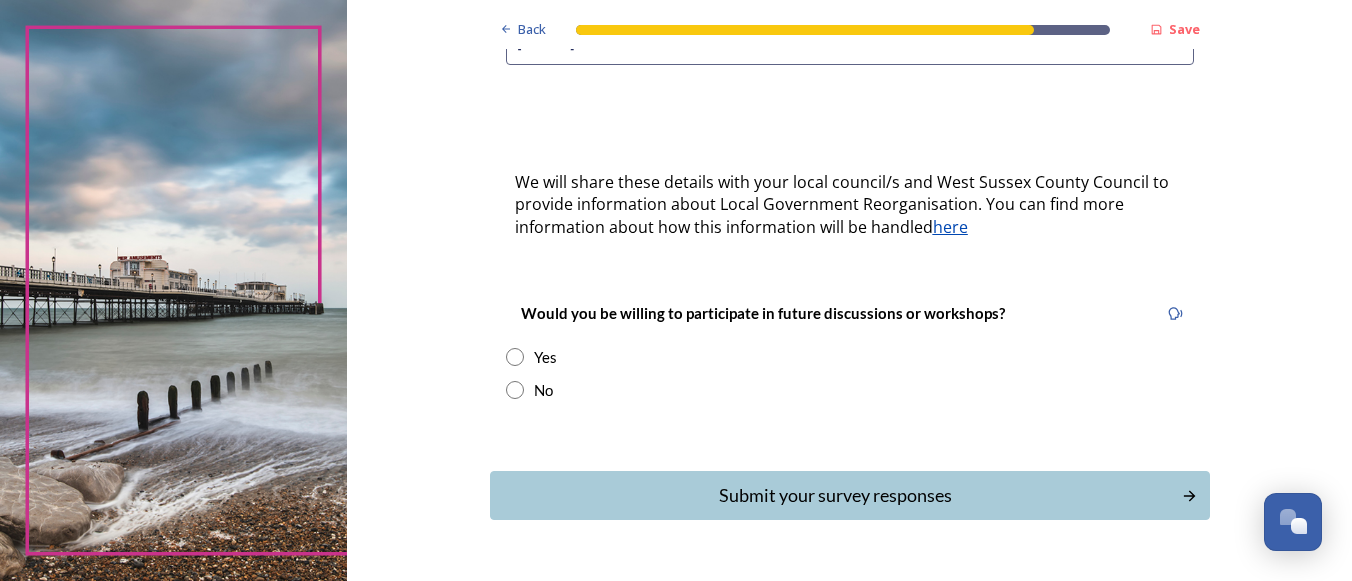 drag, startPoint x: 494, startPoint y: 327, endPoint x: 507, endPoint y: 332, distance: 13.928389 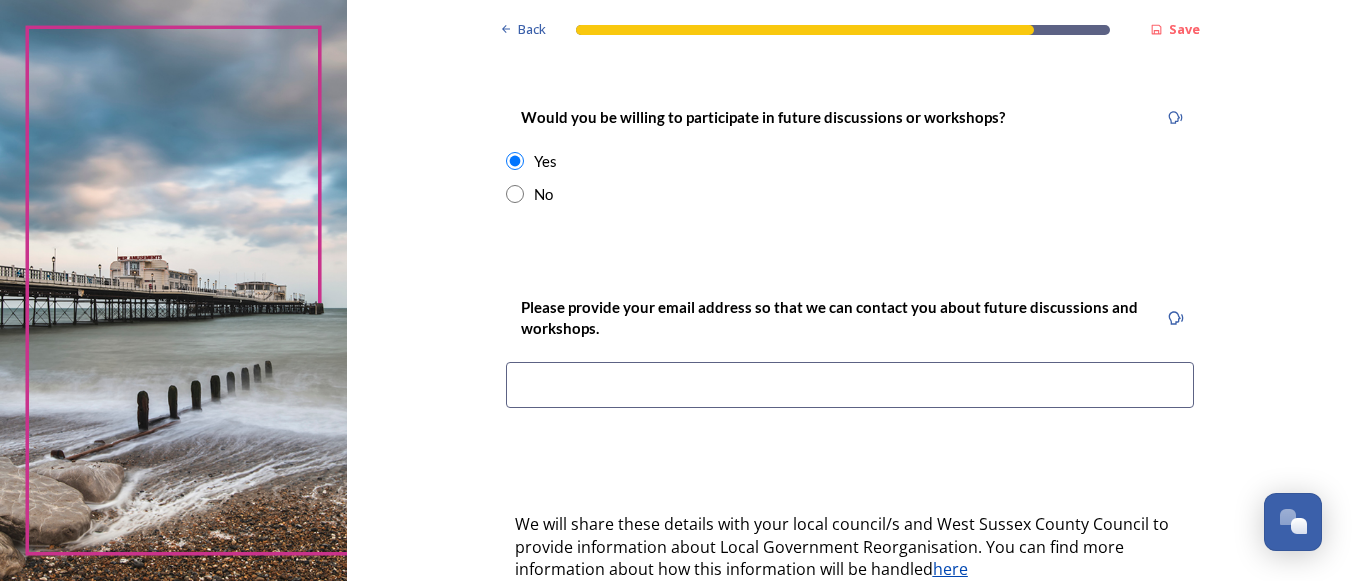 scroll, scrollTop: 800, scrollLeft: 0, axis: vertical 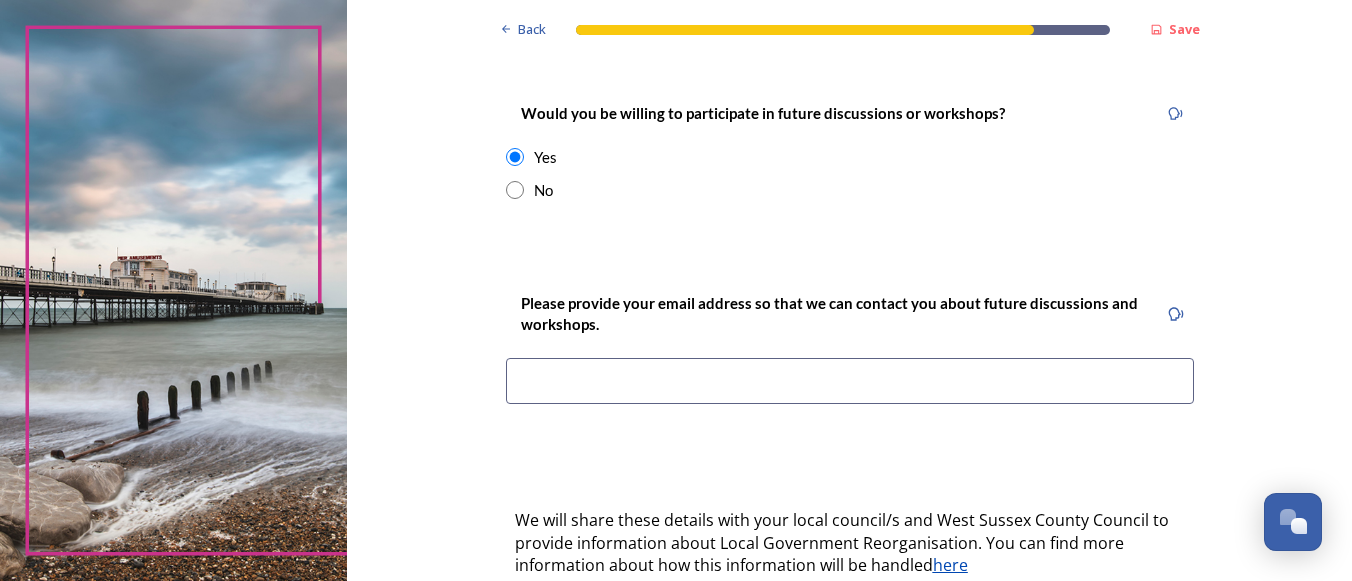click at bounding box center (850, 381) 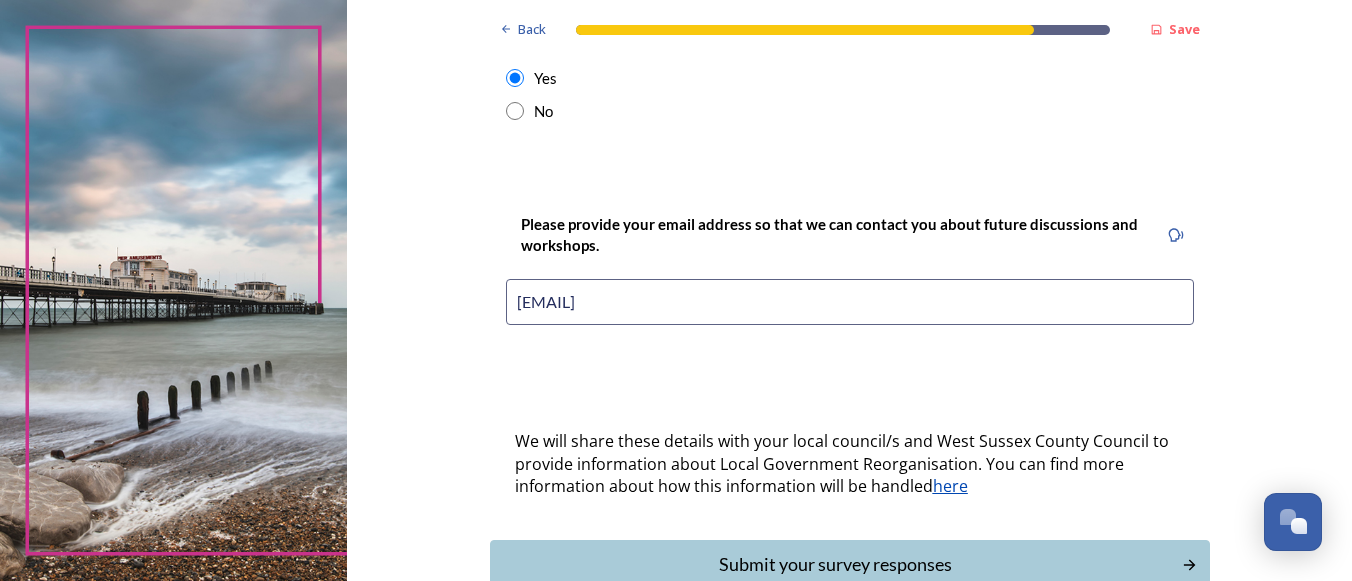 scroll, scrollTop: 978, scrollLeft: 0, axis: vertical 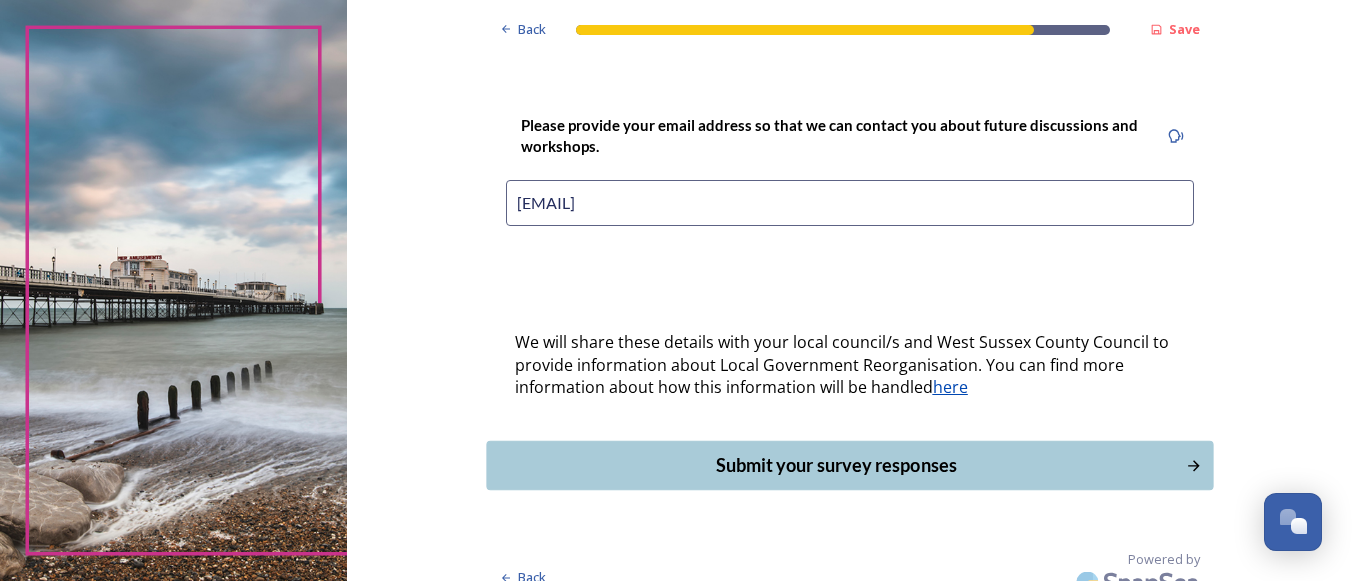 click on "Submit your survey responses" at bounding box center [835, 465] 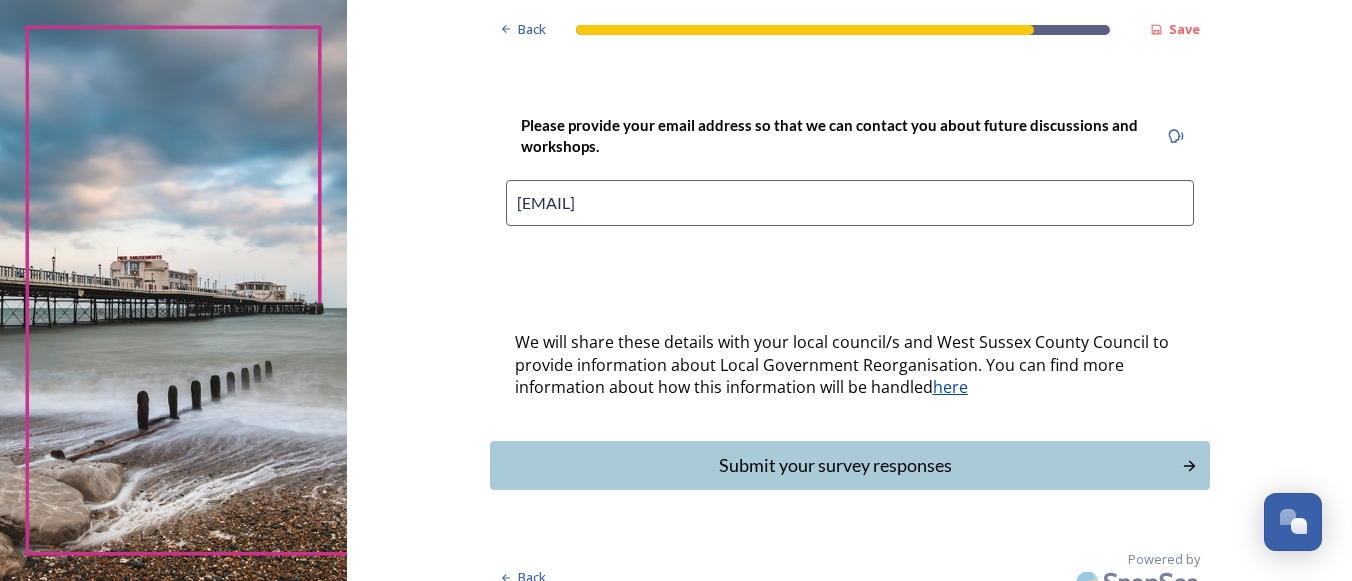 scroll, scrollTop: 0, scrollLeft: 0, axis: both 